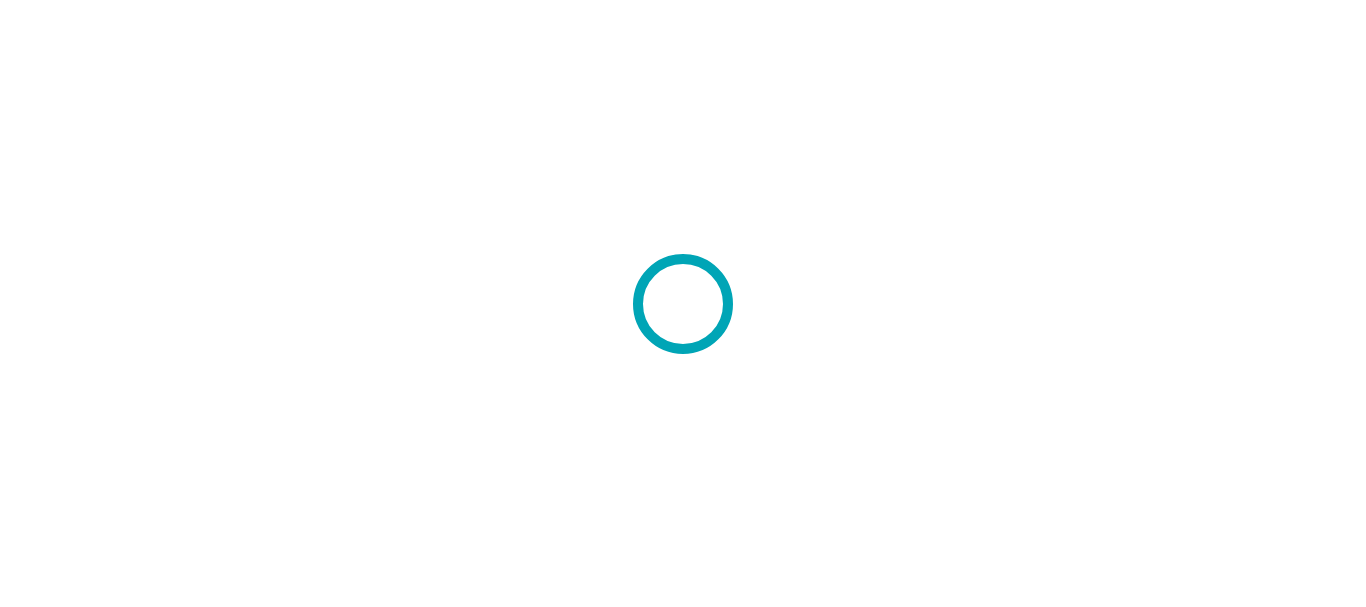 scroll, scrollTop: 0, scrollLeft: 0, axis: both 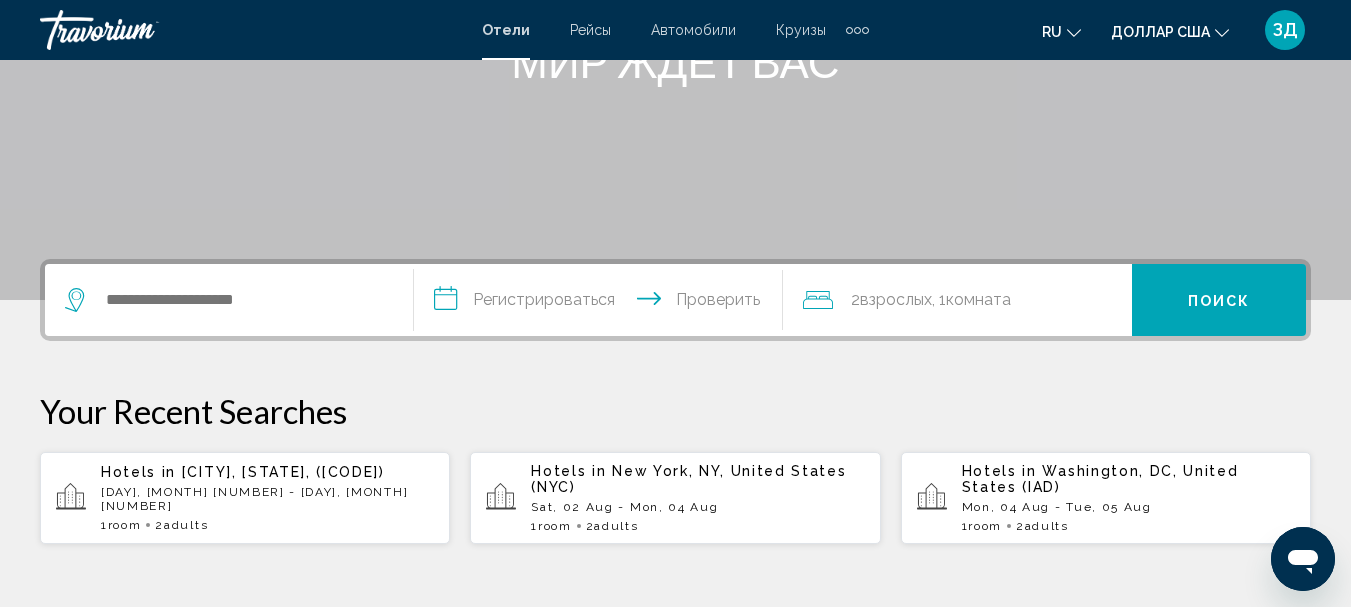click on "[CITY], [STATE], ([CODE])" at bounding box center [283, 472] 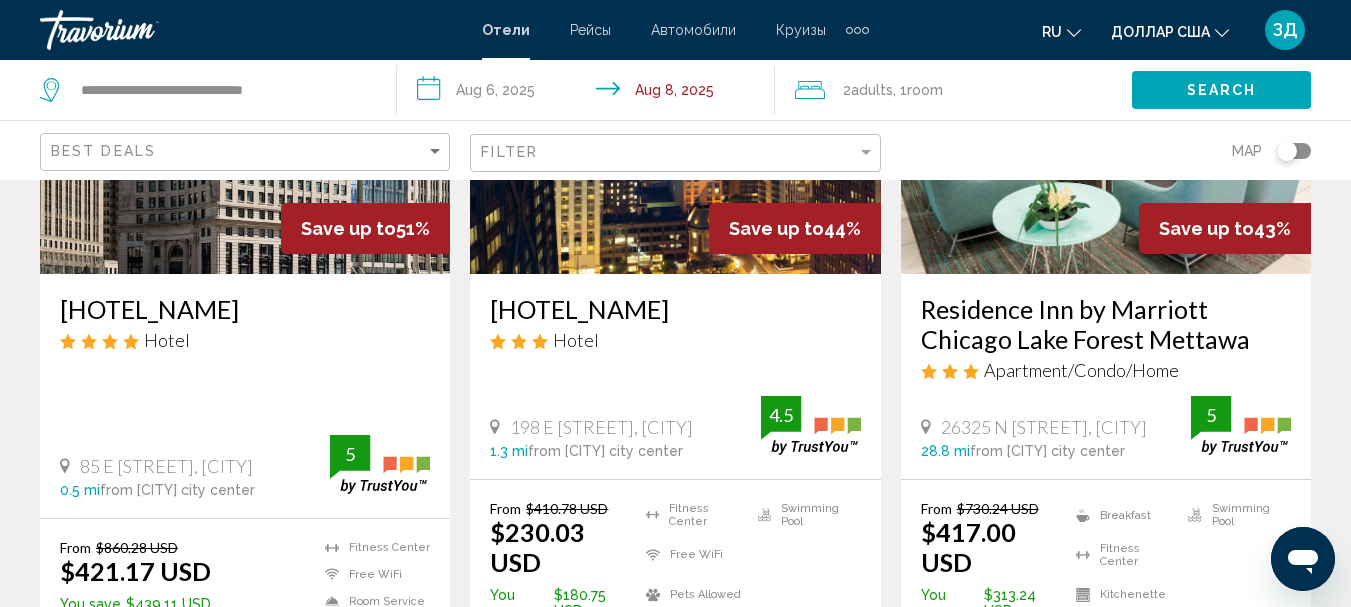 scroll, scrollTop: 300, scrollLeft: 0, axis: vertical 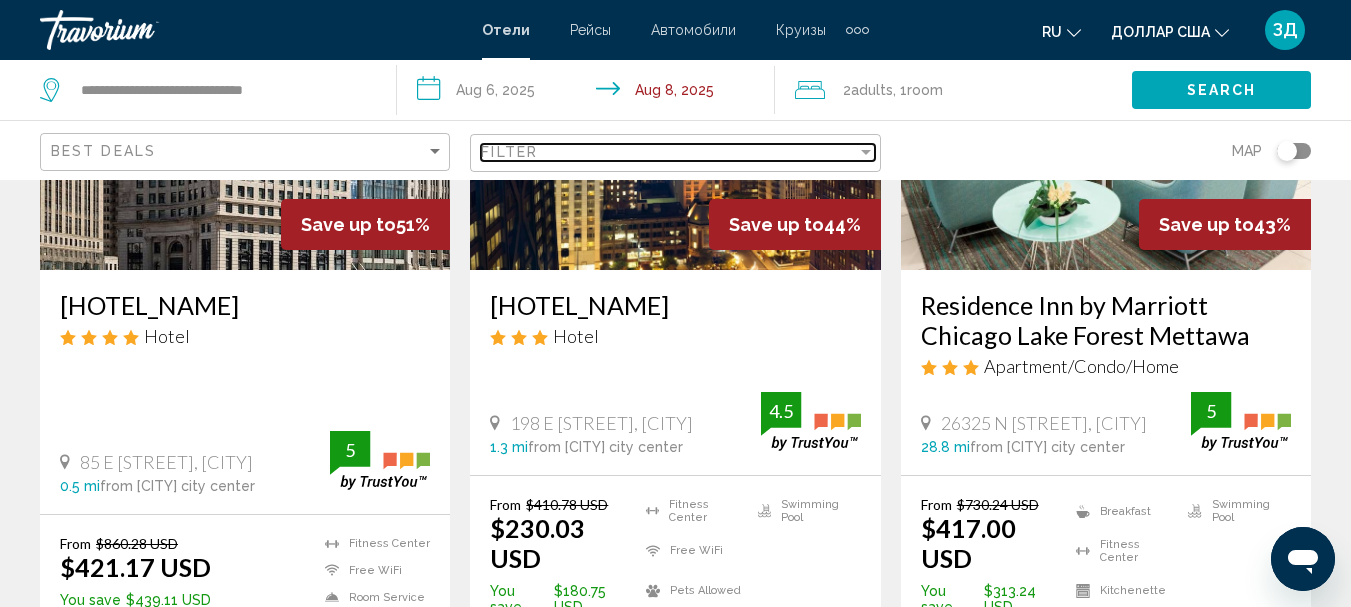 click on "Filter" at bounding box center [668, 152] 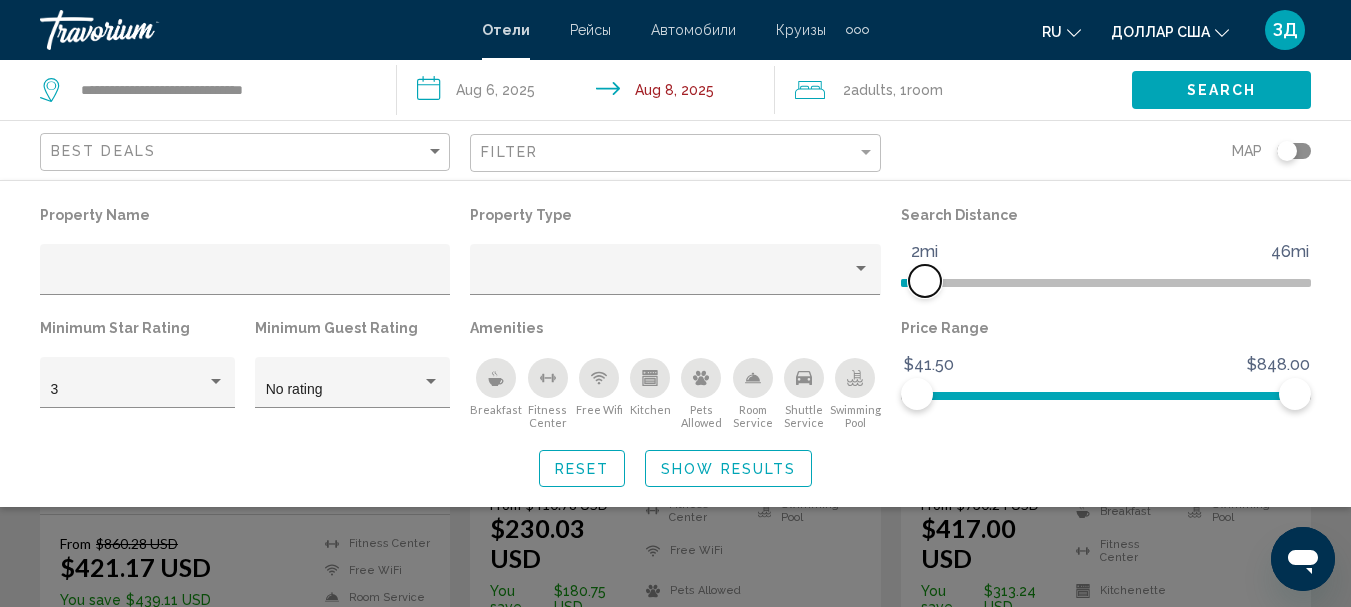 drag, startPoint x: 1159, startPoint y: 283, endPoint x: 929, endPoint y: 284, distance: 230.00217 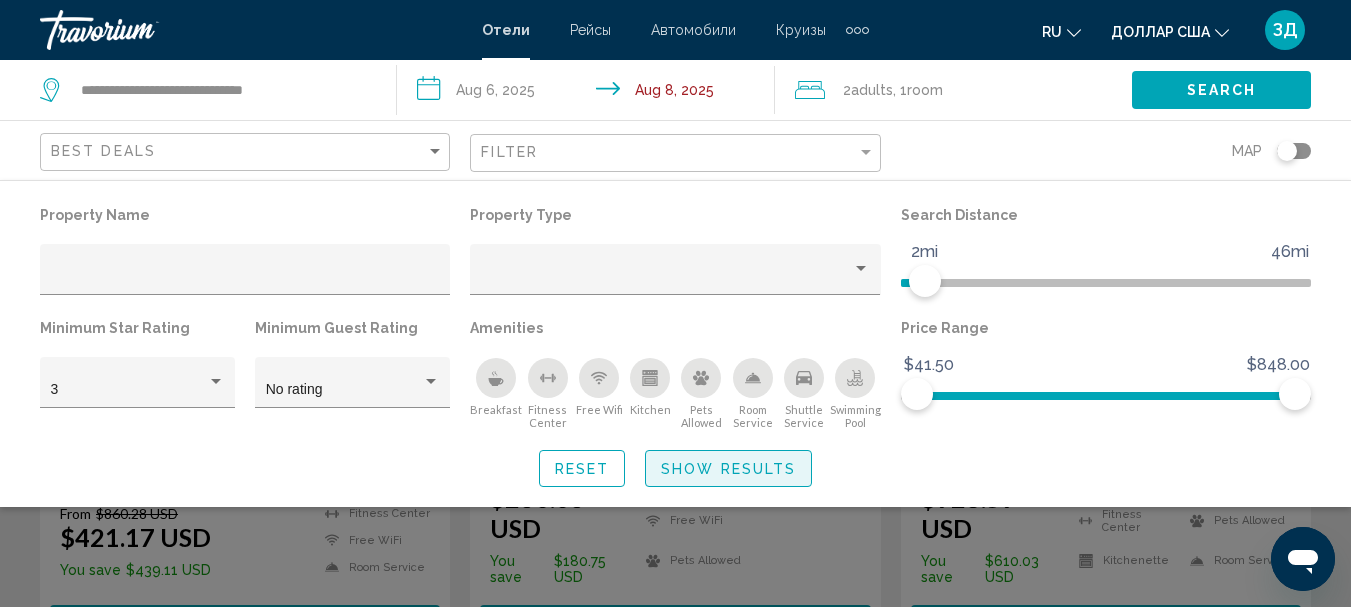click on "Show Results" 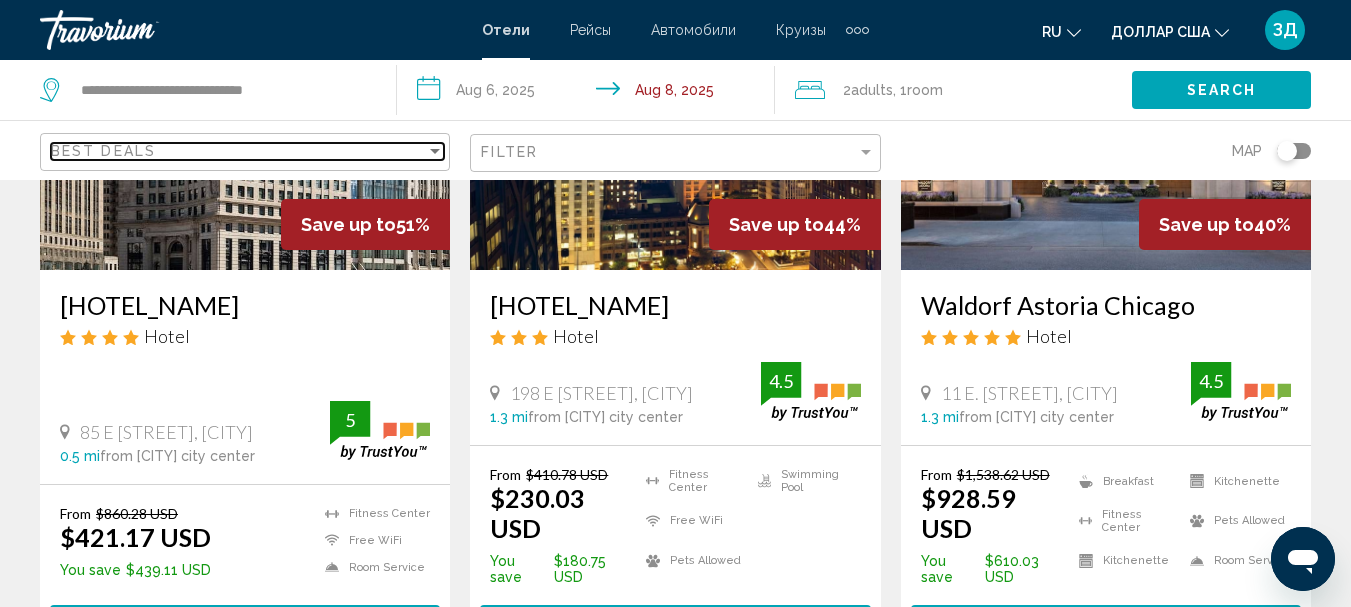 click on "Best Deals" at bounding box center [238, 151] 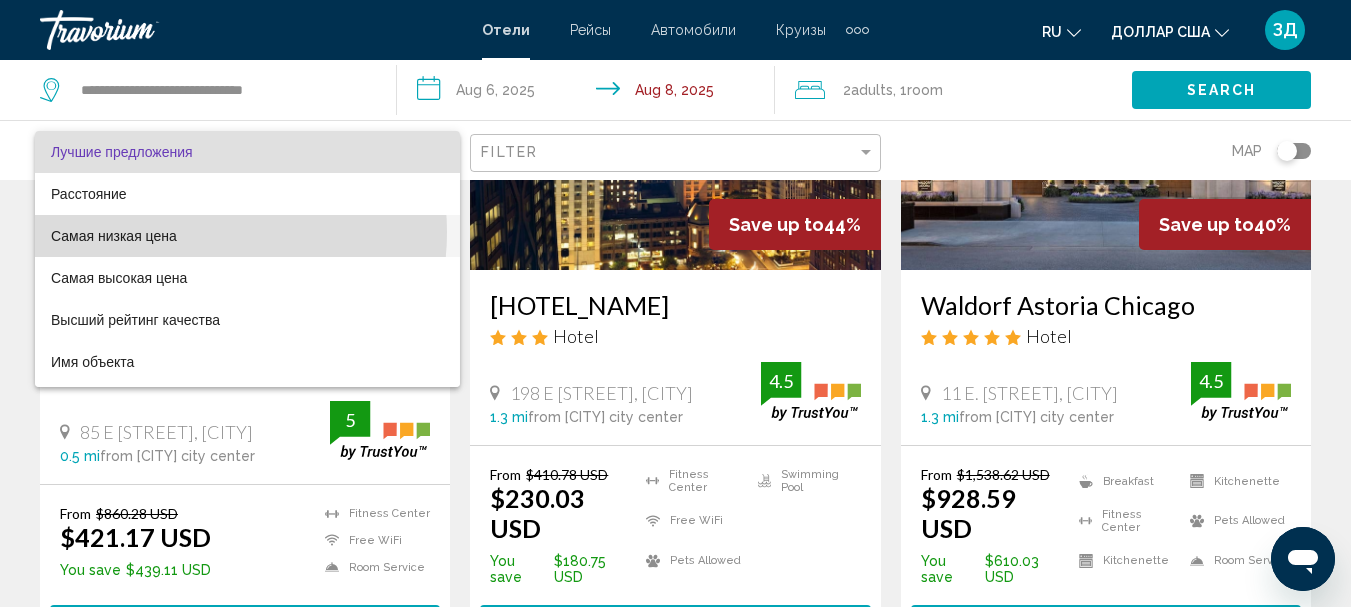 click on "Самая низкая цена" at bounding box center (247, 236) 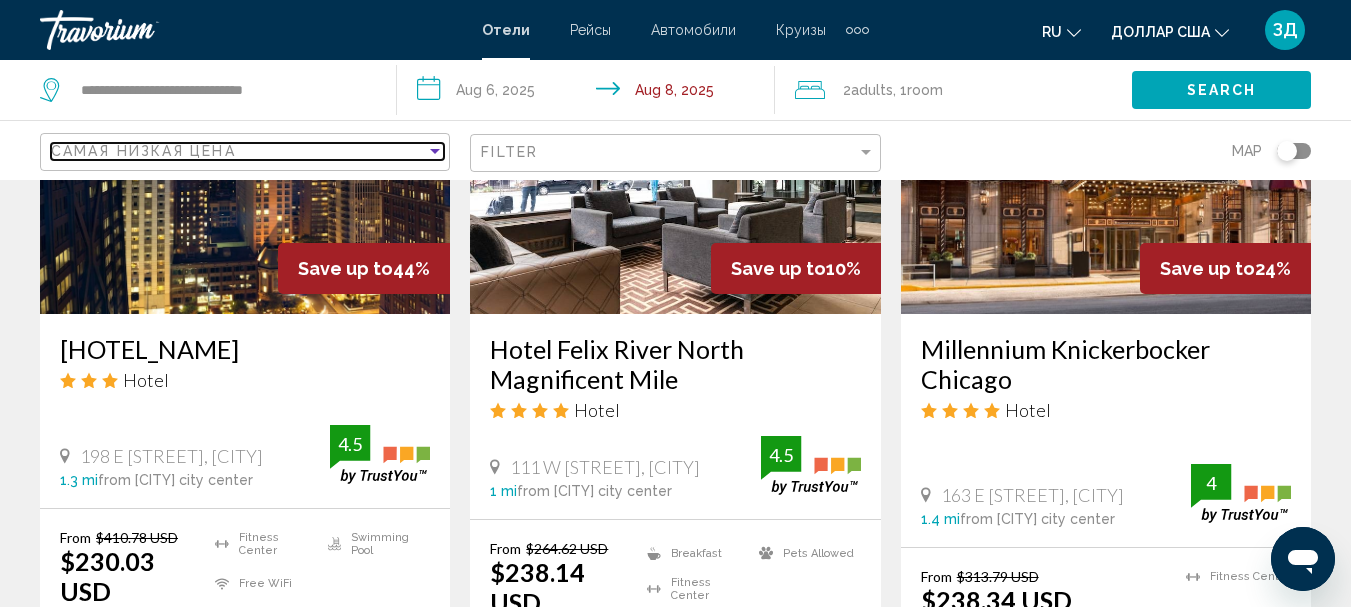 scroll, scrollTop: 1100, scrollLeft: 0, axis: vertical 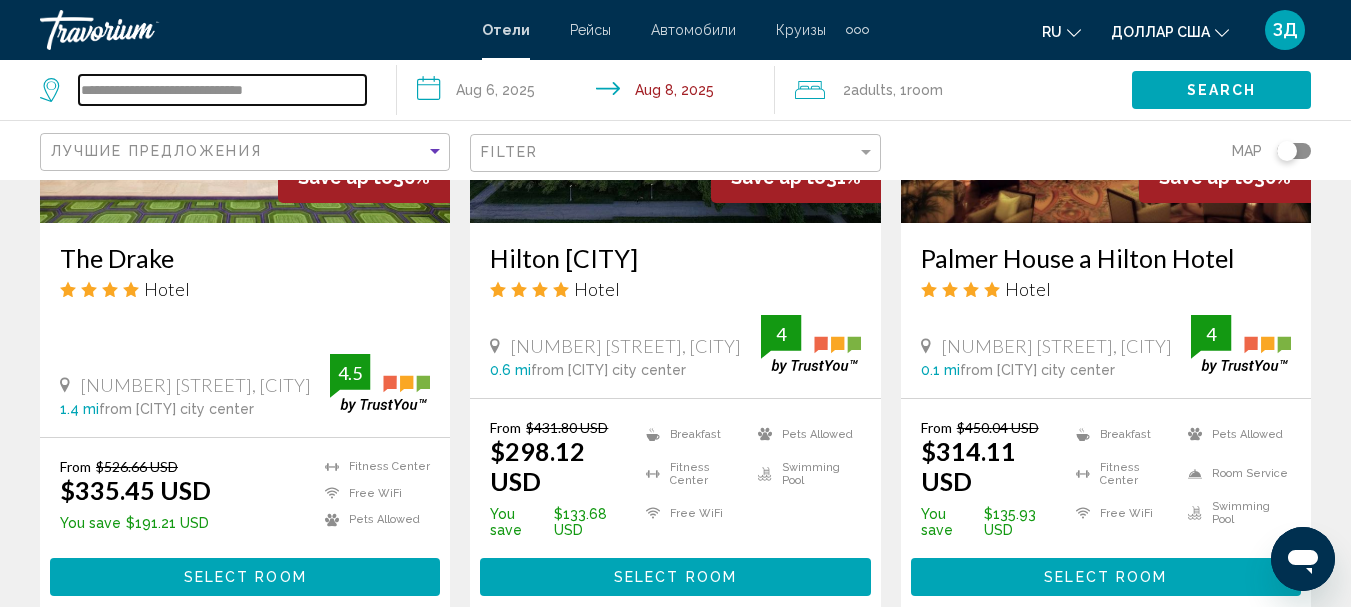 click on "**********" at bounding box center (222, 90) 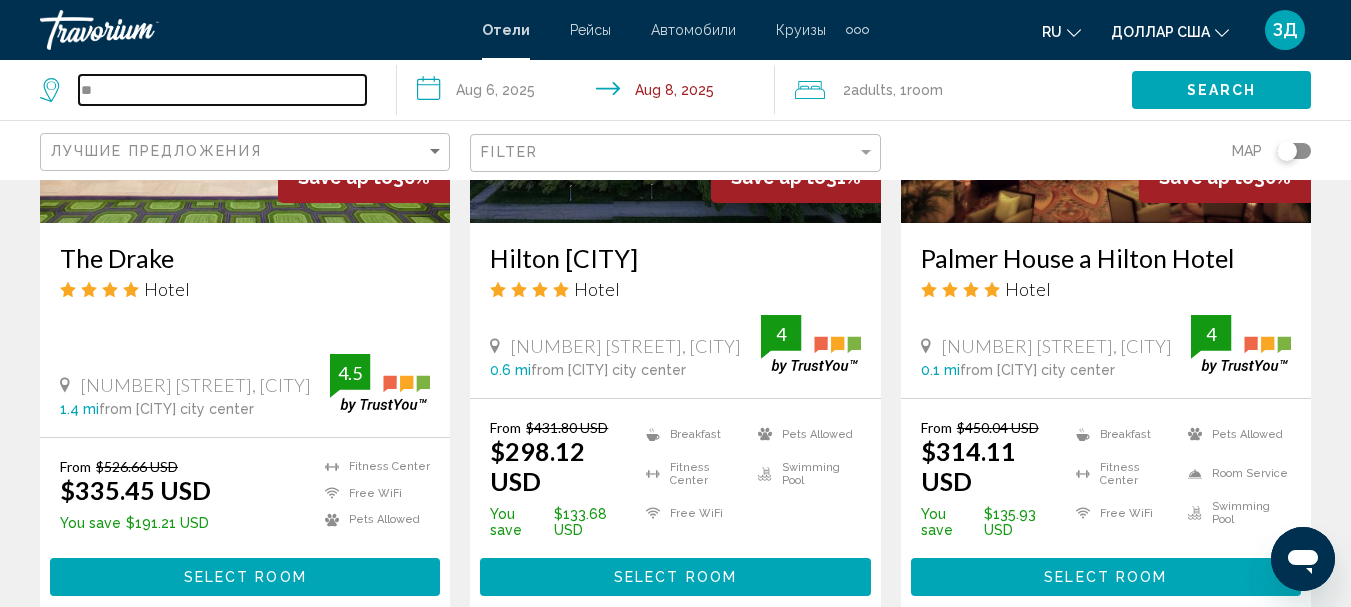 type on "*" 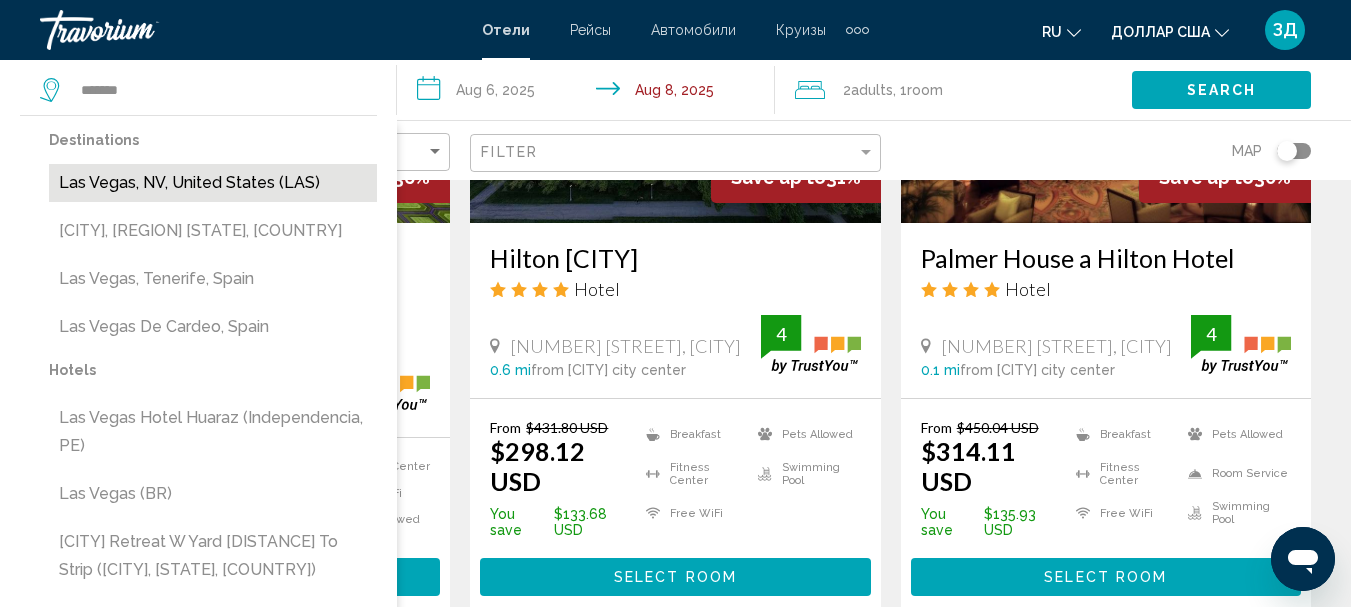 click on "Las Vegas, NV, United States (LAS)" at bounding box center (213, 183) 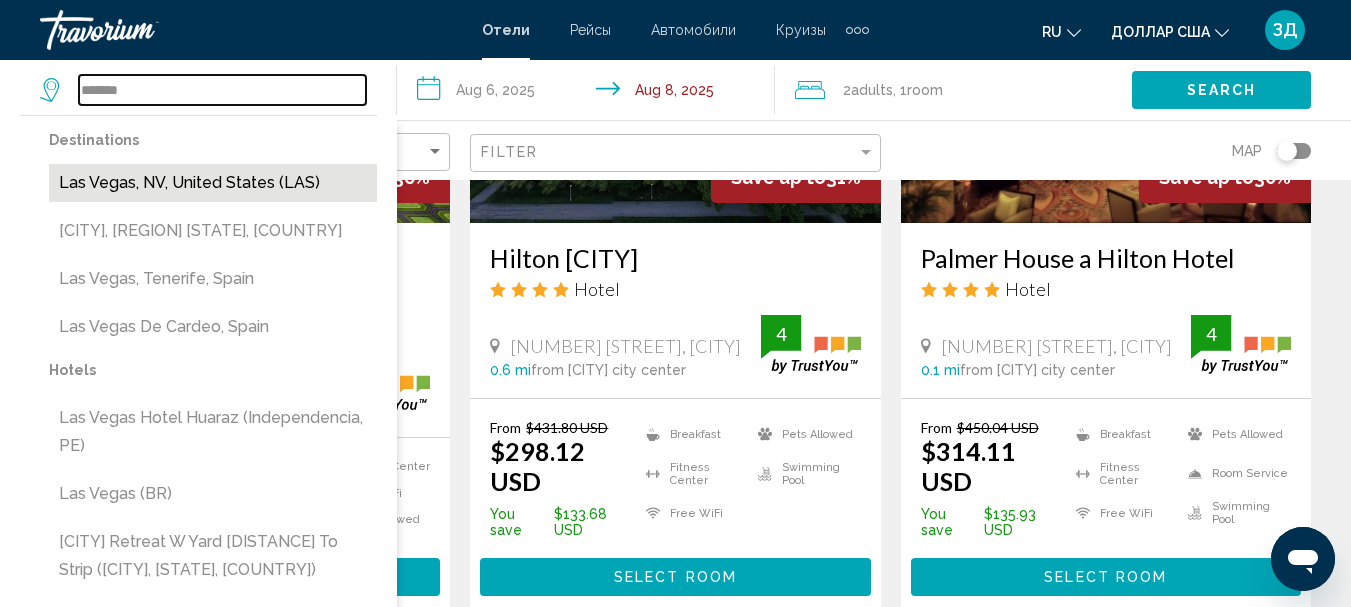 type on "**********" 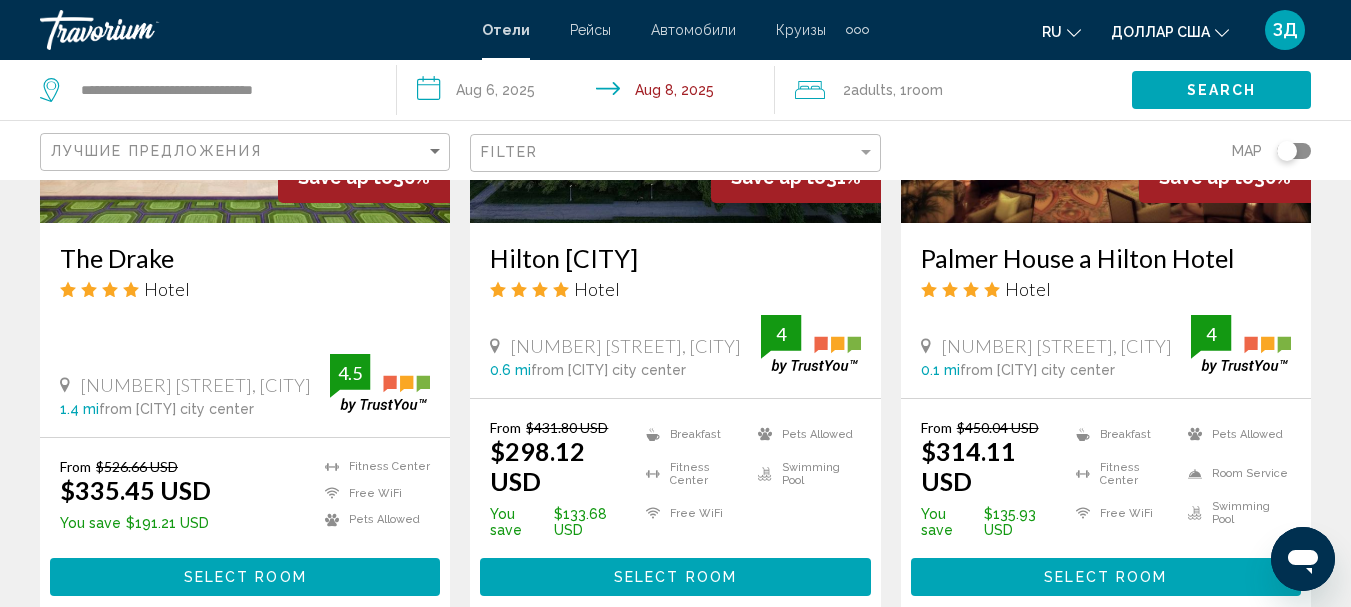 click on "**********" at bounding box center (589, 93) 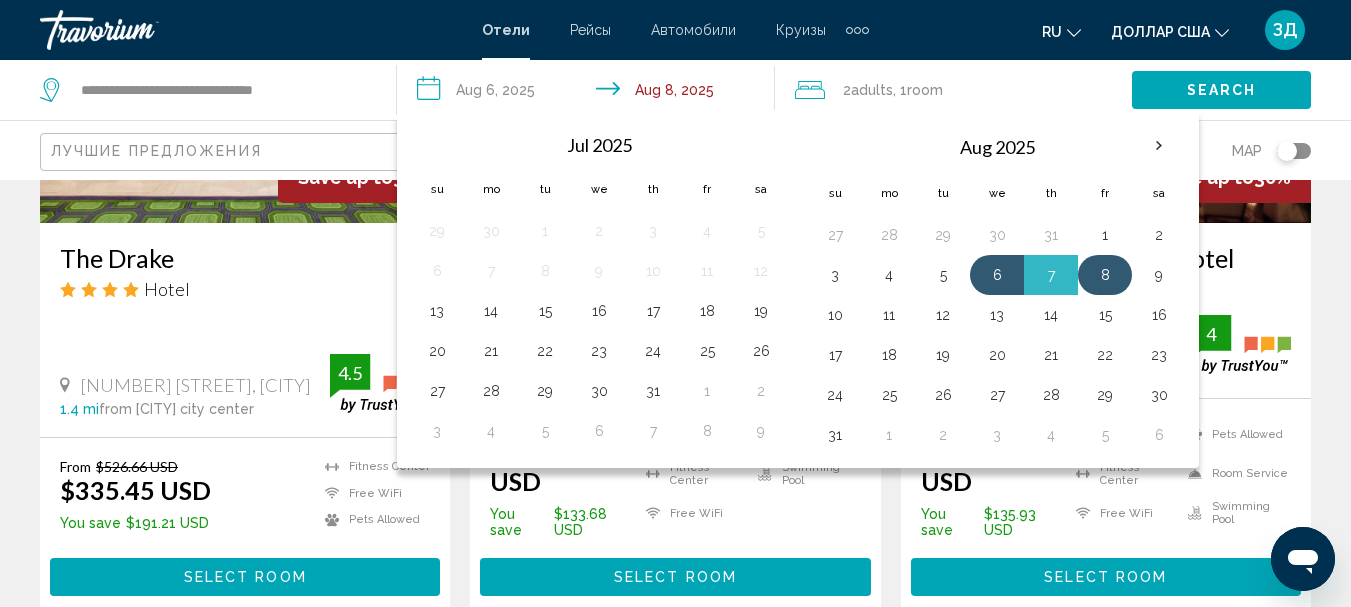 click on "8" at bounding box center [1105, 275] 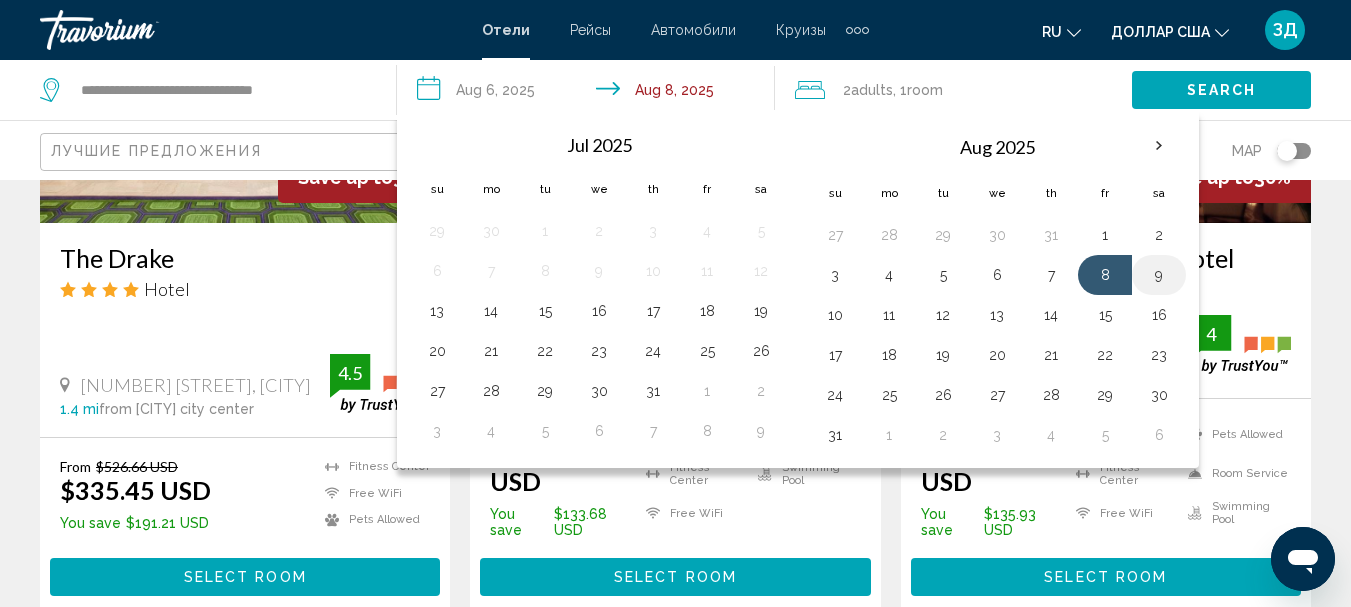 click on "9" at bounding box center [1159, 275] 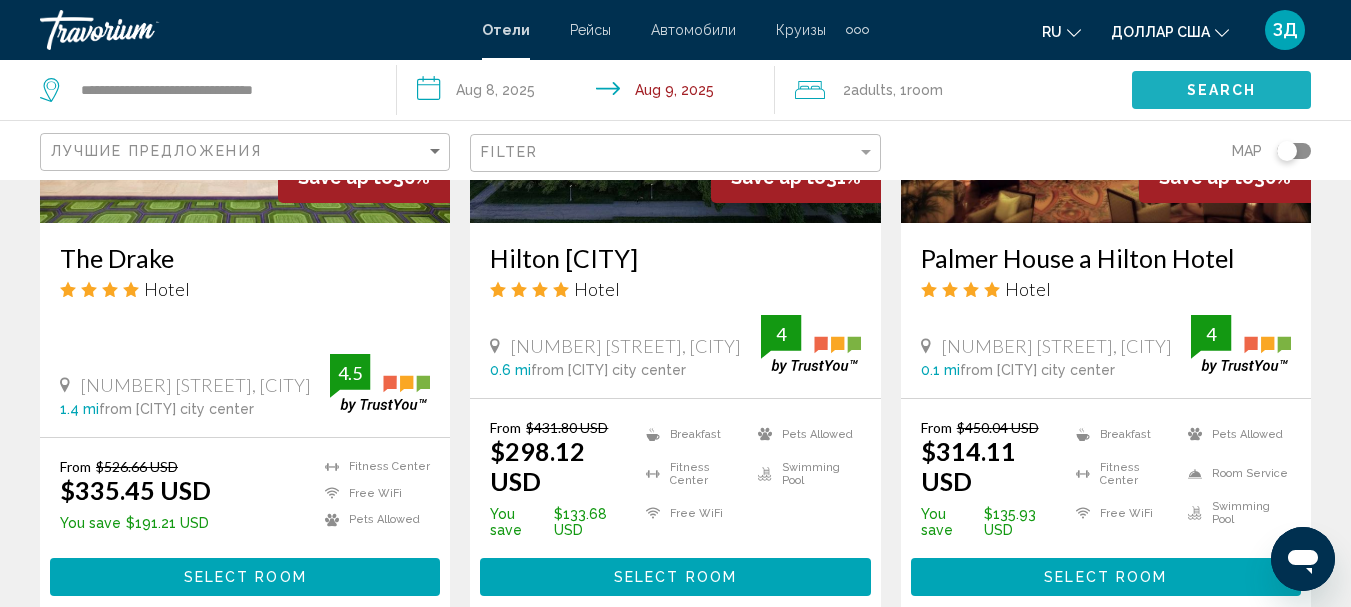 click on "Search" 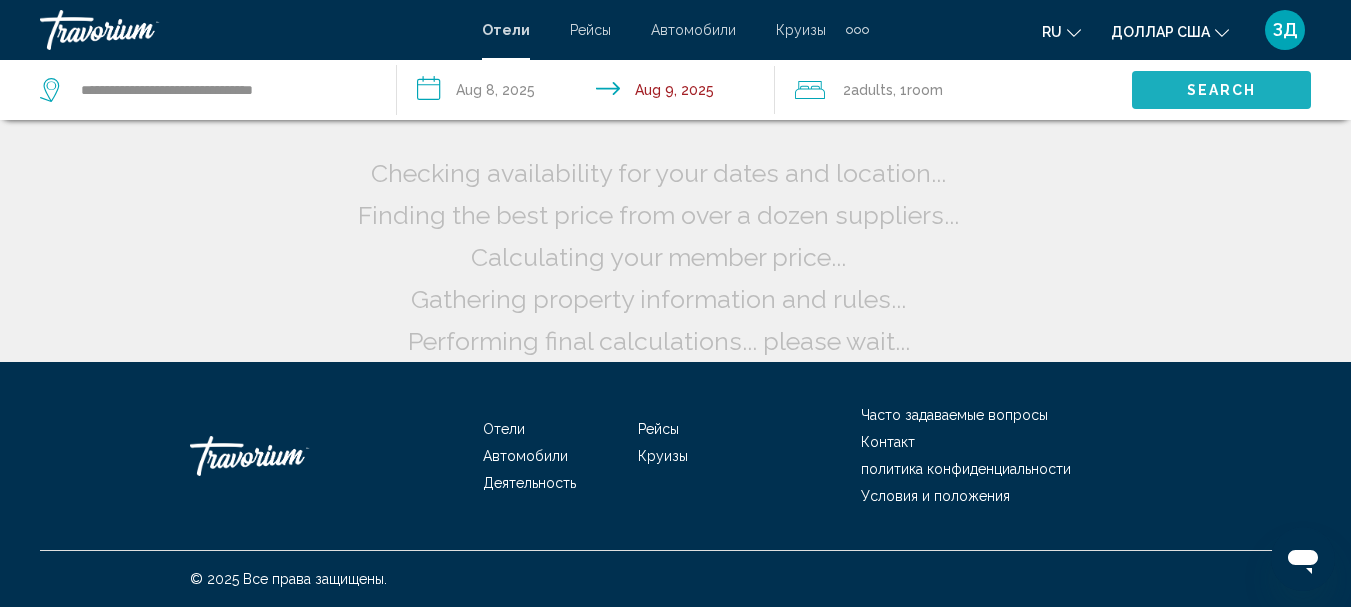 scroll, scrollTop: 50, scrollLeft: 0, axis: vertical 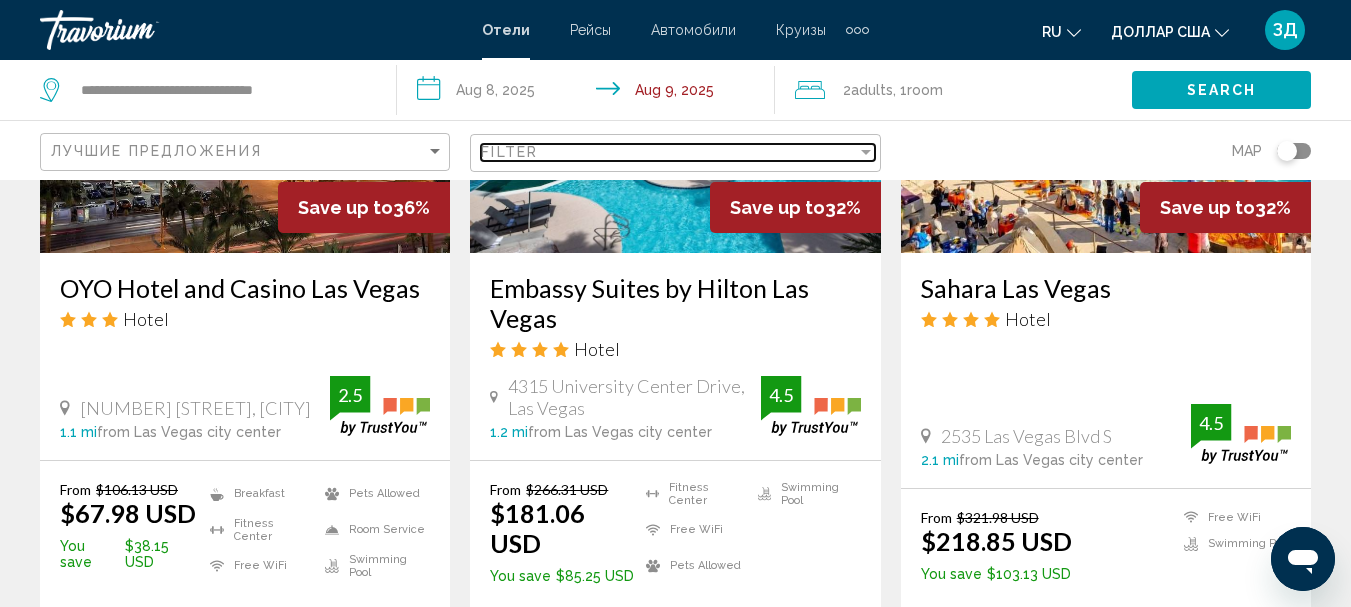 click on "Filter" at bounding box center [668, 152] 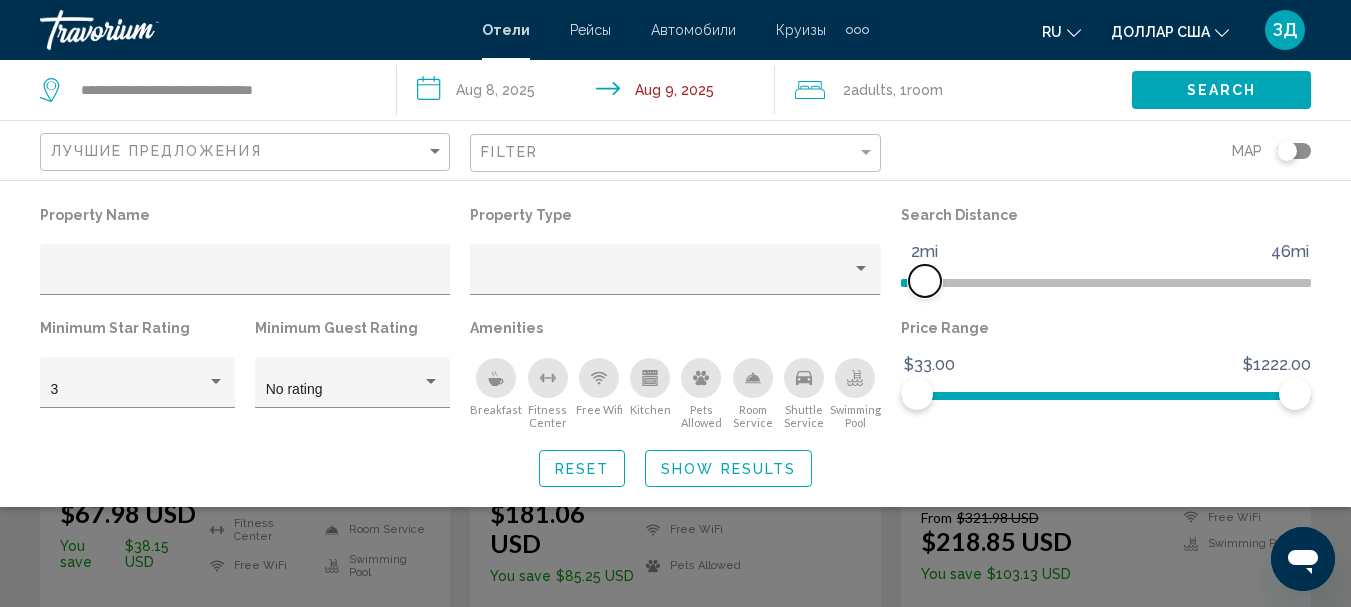 drag, startPoint x: 1159, startPoint y: 280, endPoint x: 924, endPoint y: 285, distance: 235.05319 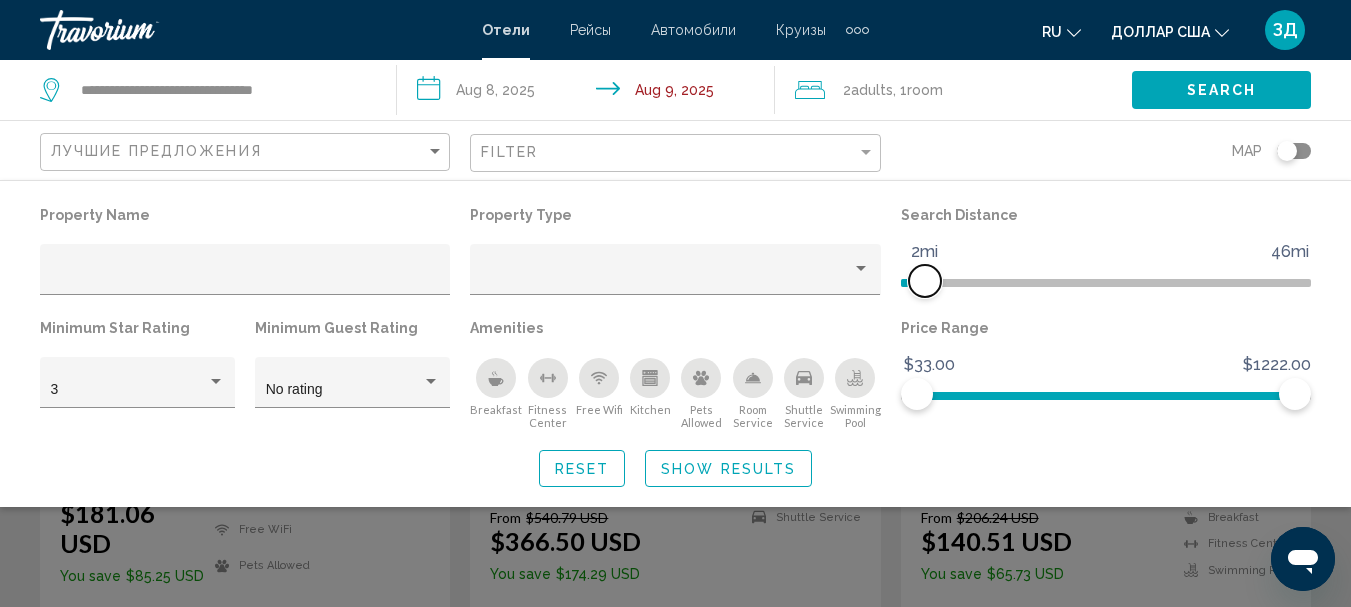 scroll, scrollTop: 328, scrollLeft: 0, axis: vertical 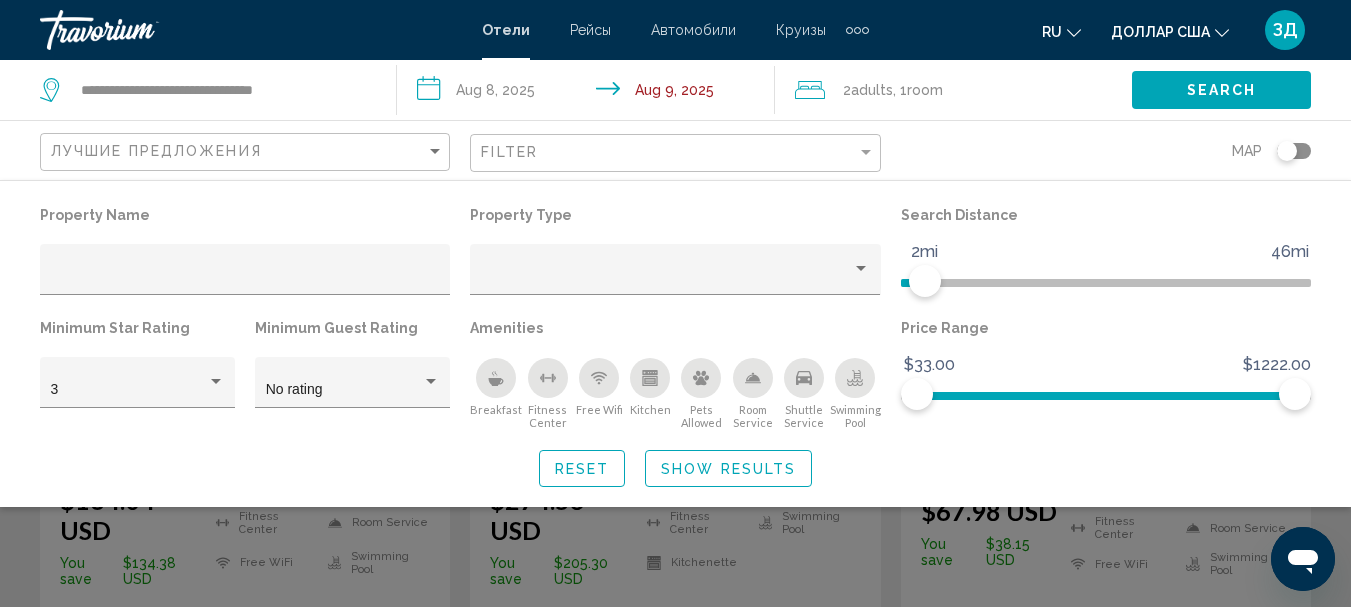 click on "Show Results" 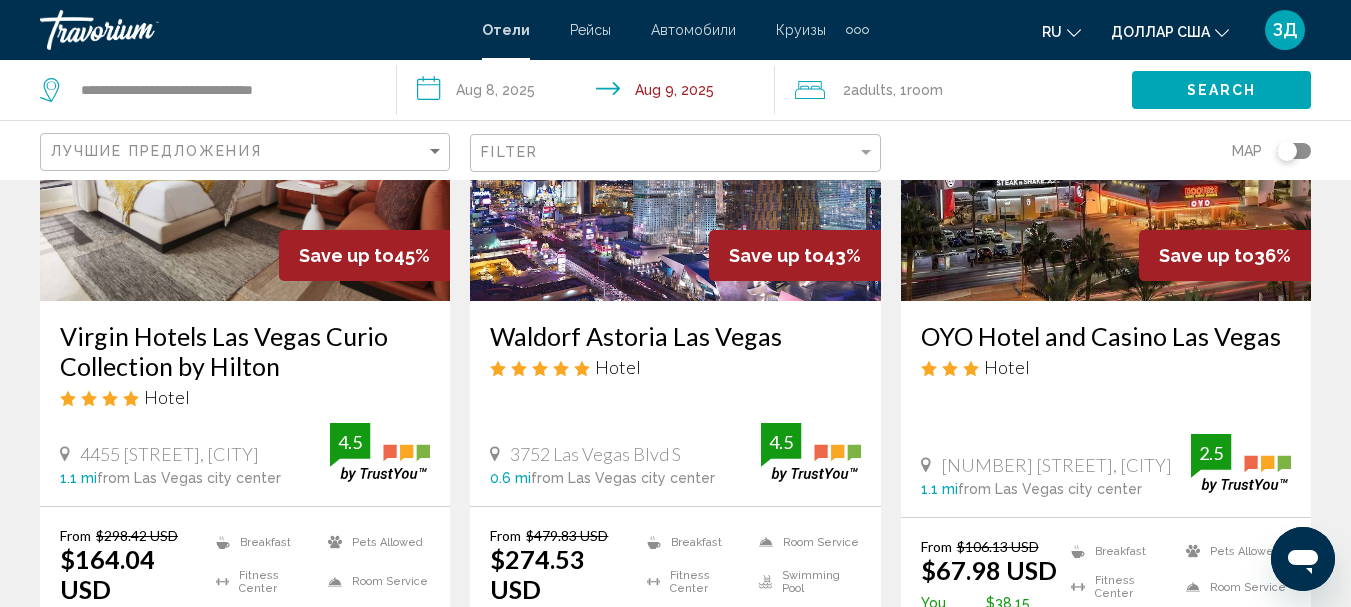 scroll, scrollTop: 300, scrollLeft: 0, axis: vertical 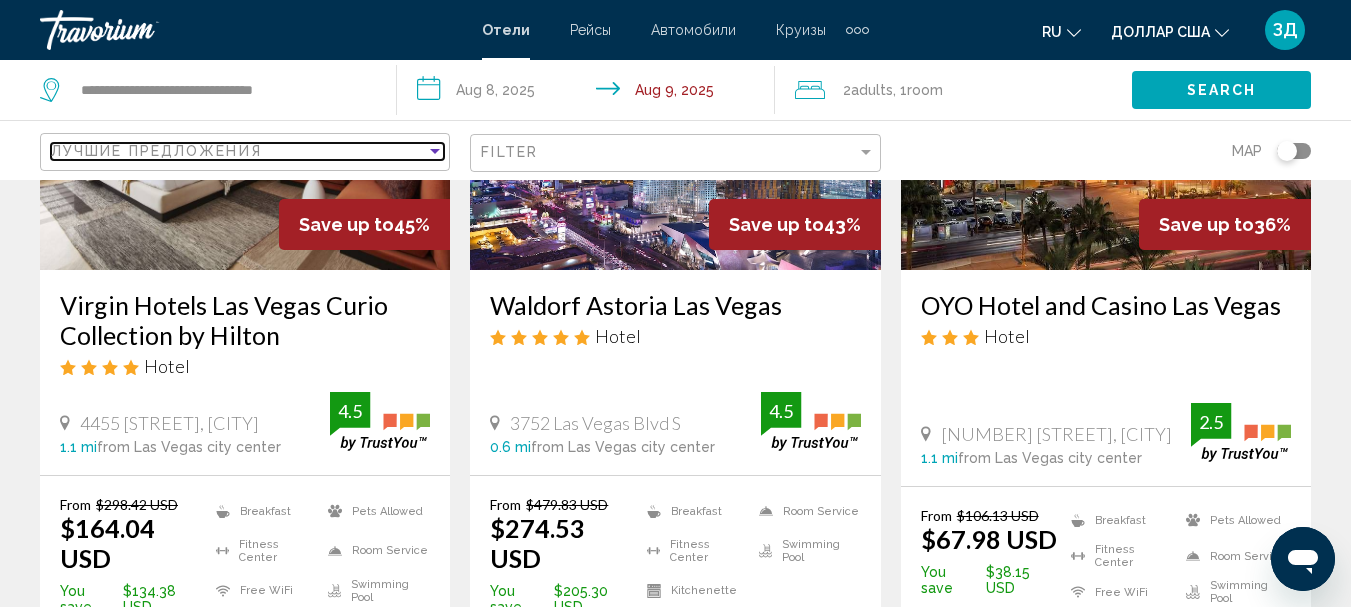 click on "Лучшие предложения" at bounding box center (238, 151) 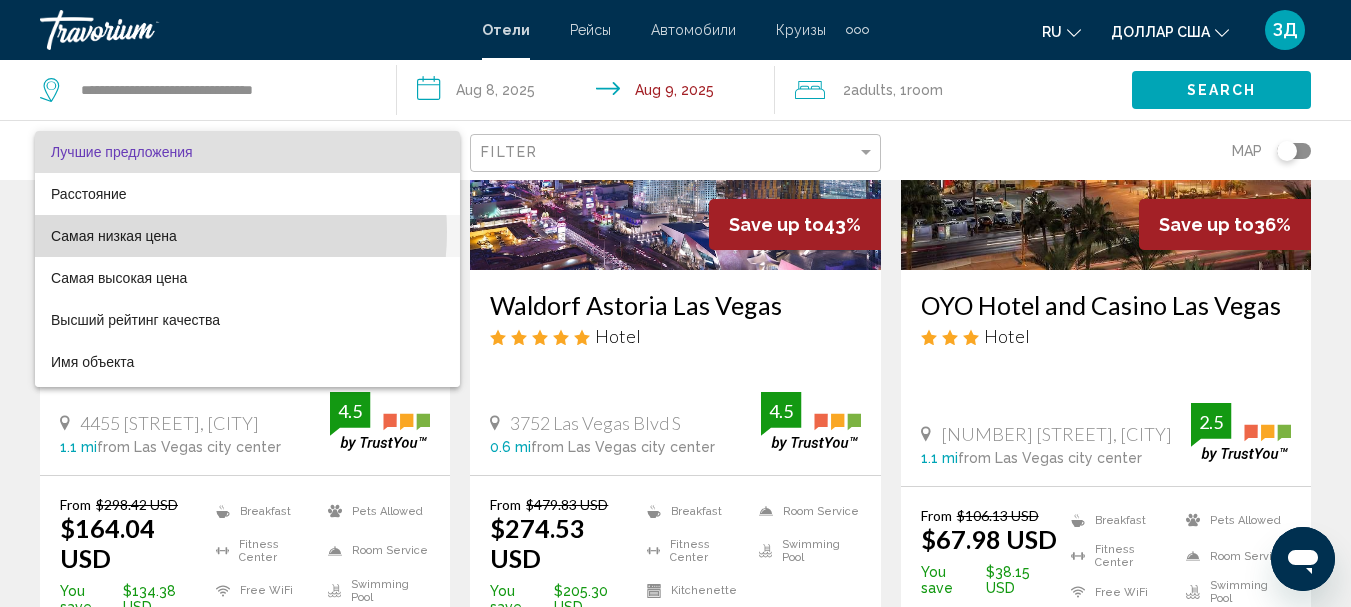 click on "Самая низкая цена" at bounding box center [247, 236] 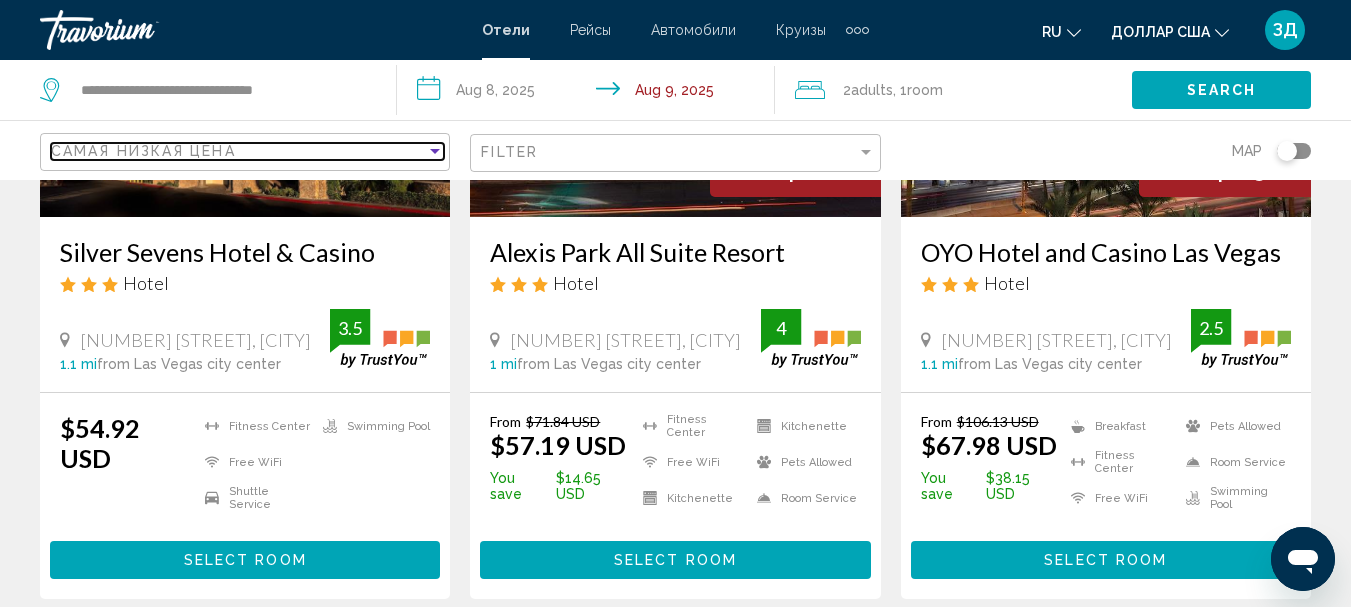scroll, scrollTop: 400, scrollLeft: 0, axis: vertical 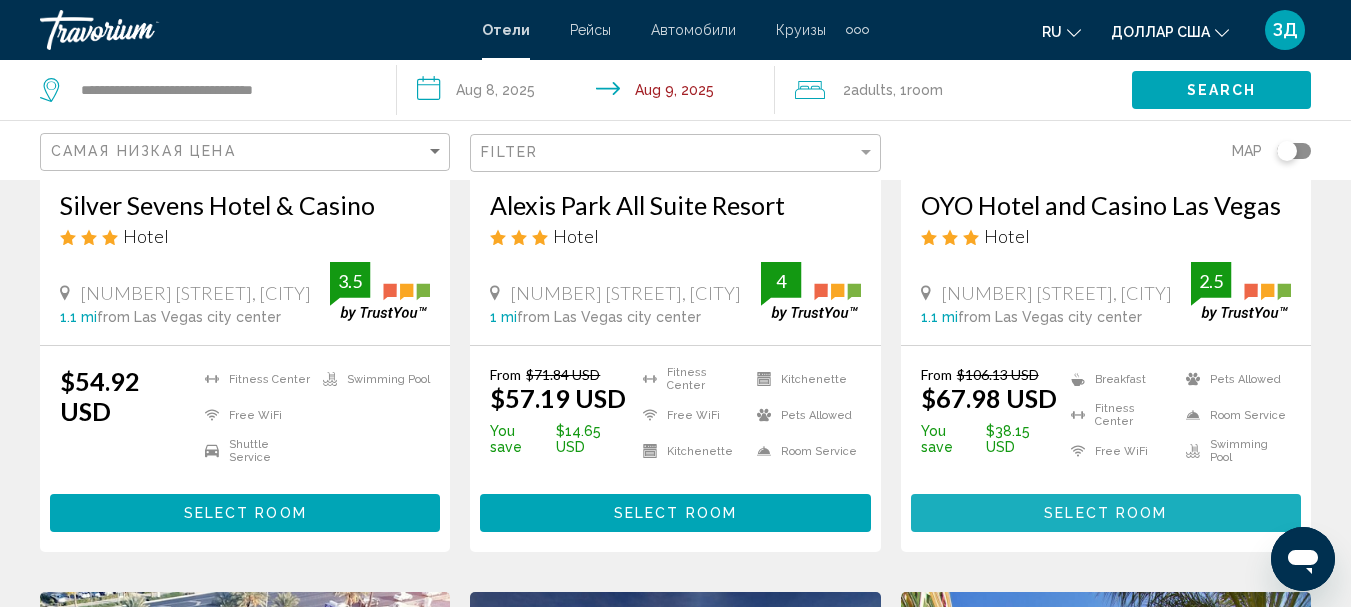 click on "Select Room" at bounding box center [1106, 512] 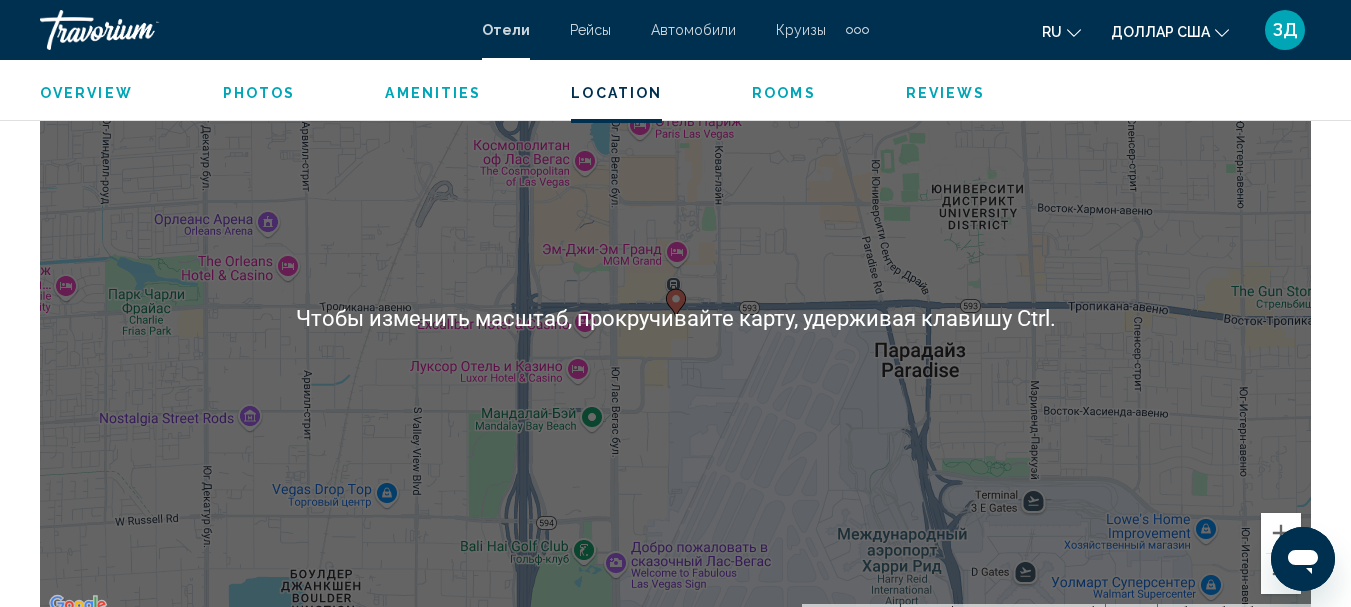 scroll, scrollTop: 2332, scrollLeft: 0, axis: vertical 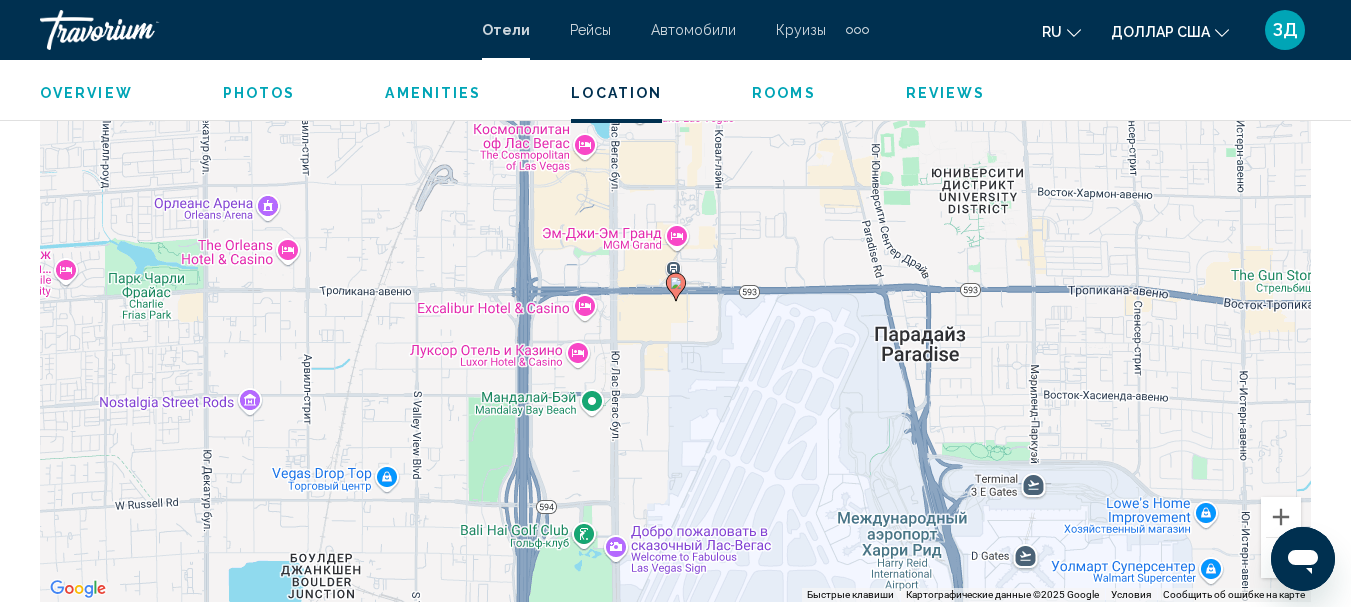 click at bounding box center [1281, 558] 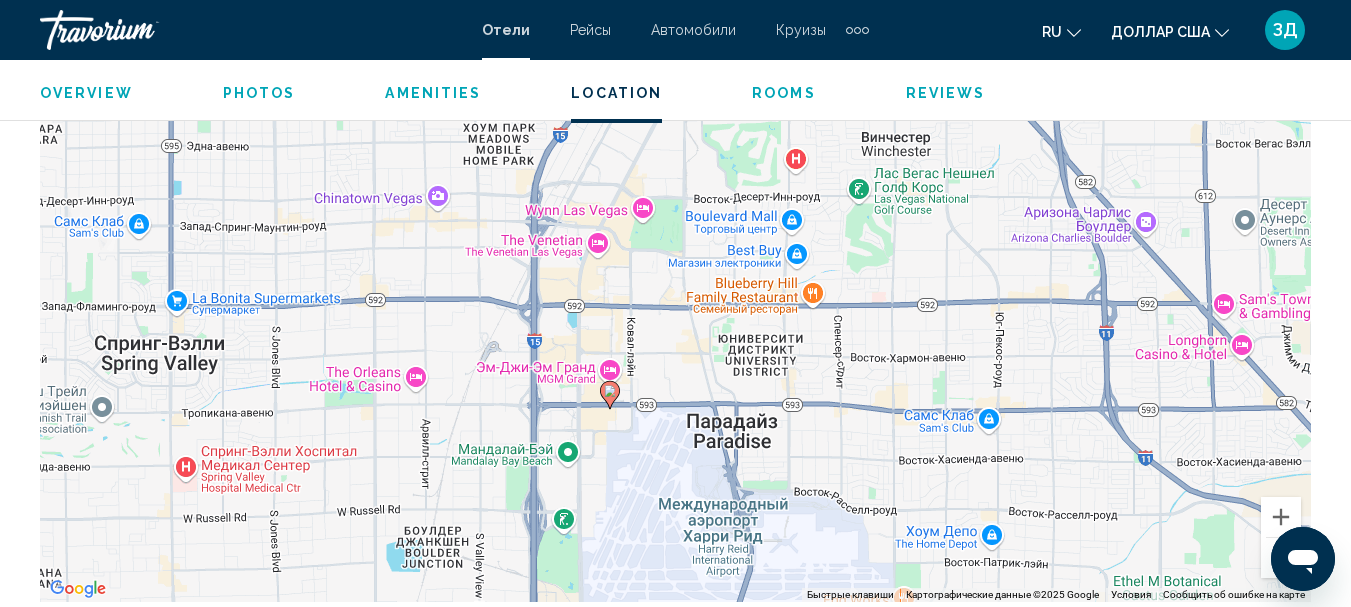 drag, startPoint x: 963, startPoint y: 248, endPoint x: 897, endPoint y: 356, distance: 126.57014 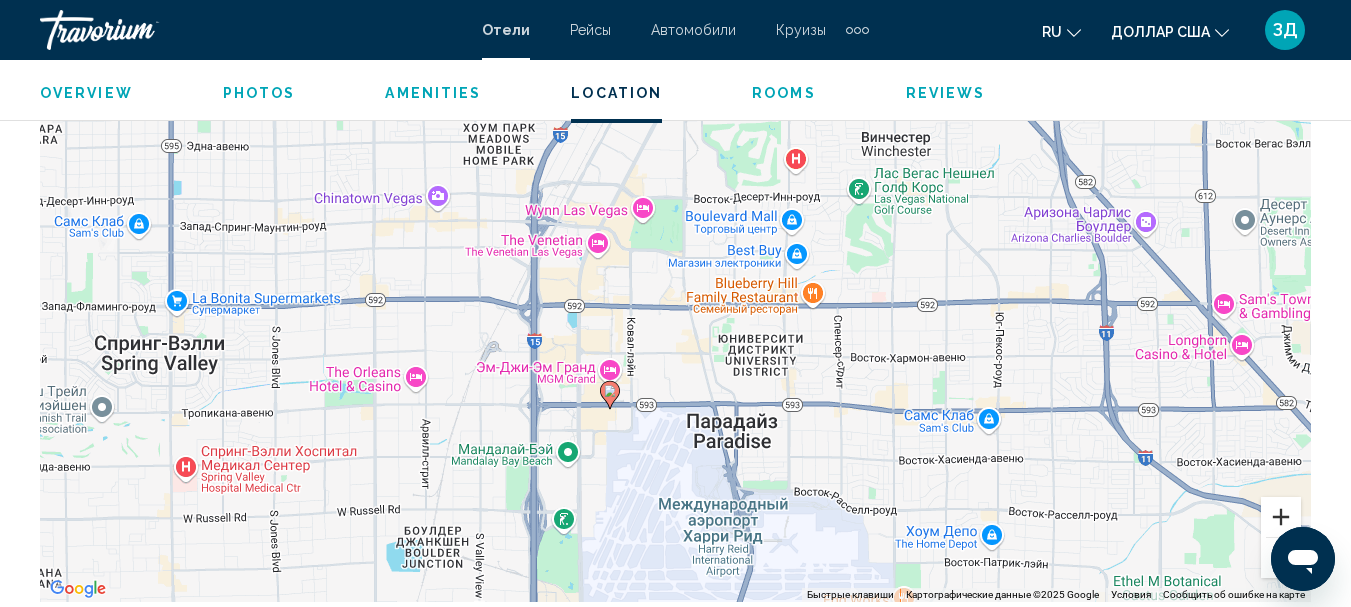 click at bounding box center (1281, 517) 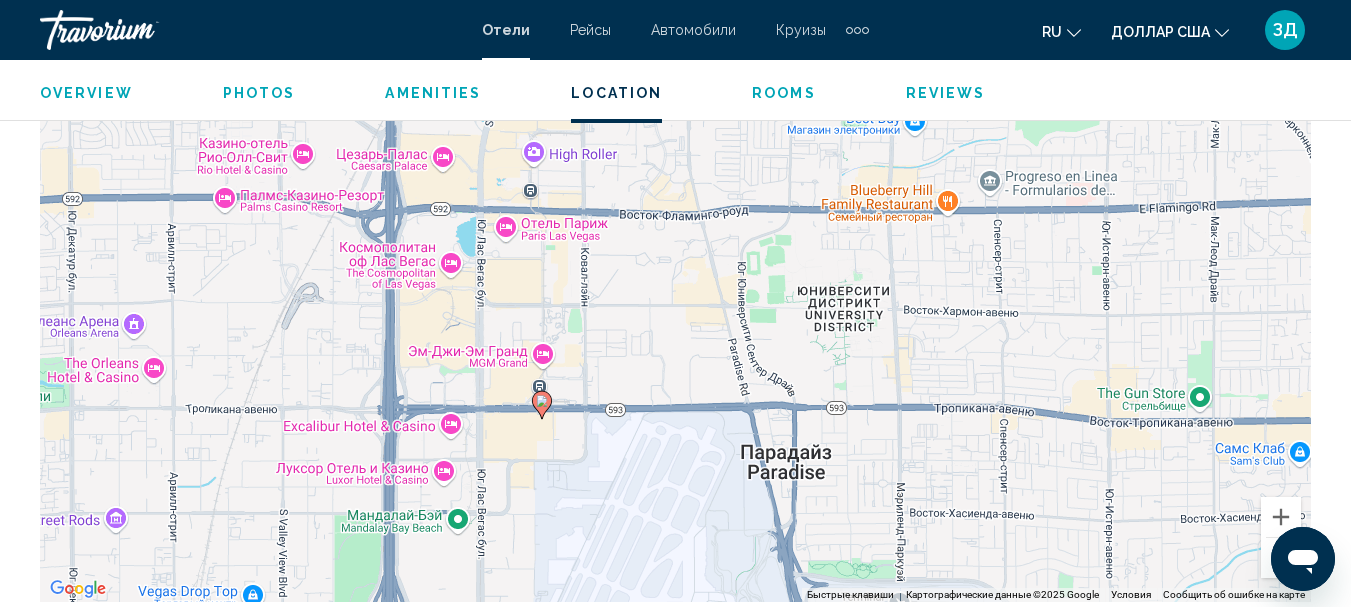 drag, startPoint x: 926, startPoint y: 461, endPoint x: 925, endPoint y: 360, distance: 101.00495 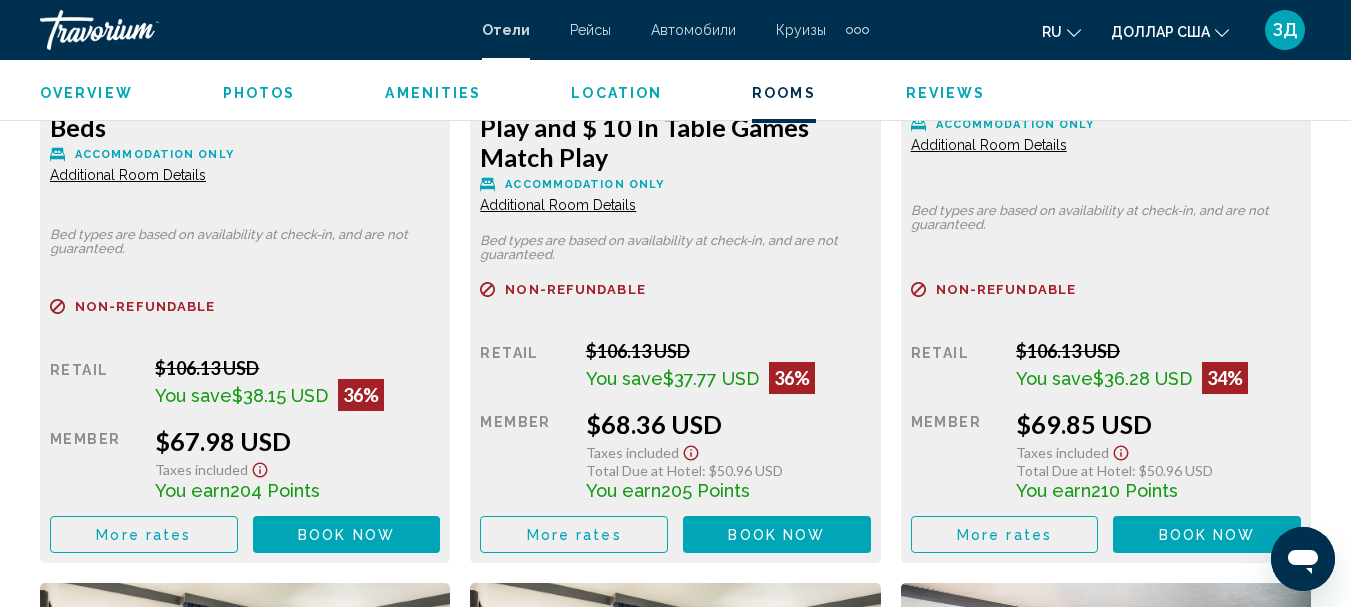 scroll, scrollTop: 3432, scrollLeft: 0, axis: vertical 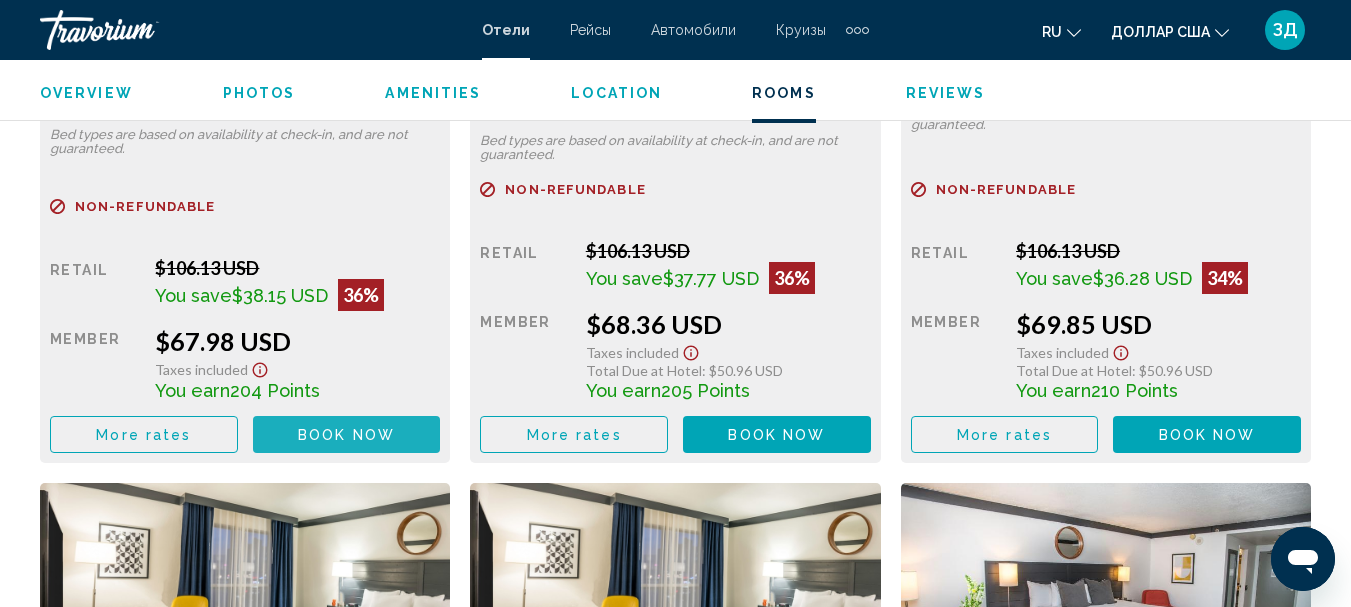 click on "Book now" at bounding box center (346, 435) 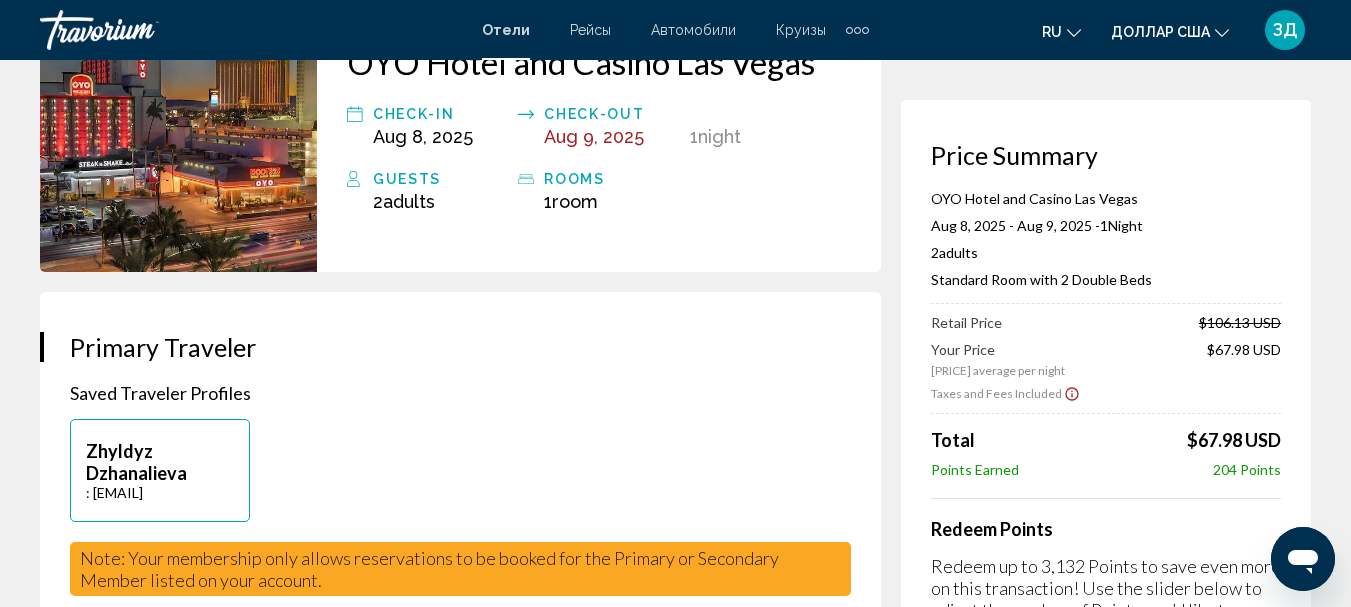 scroll, scrollTop: 100, scrollLeft: 0, axis: vertical 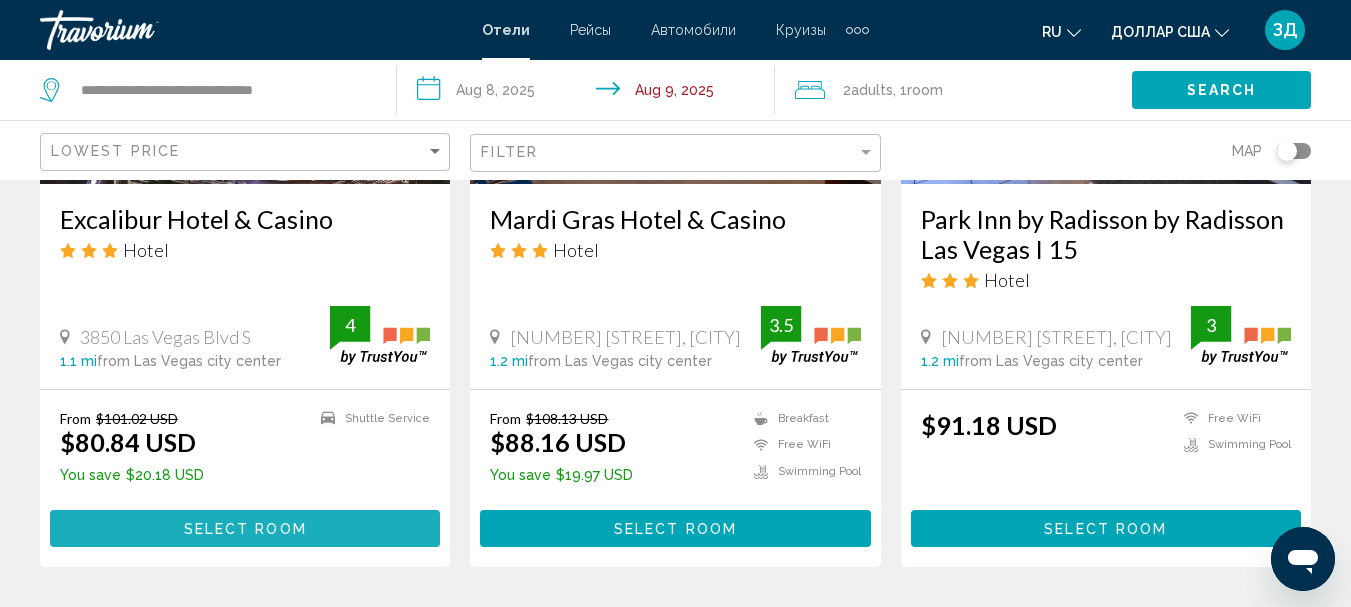 click on "Select Room" at bounding box center [245, 529] 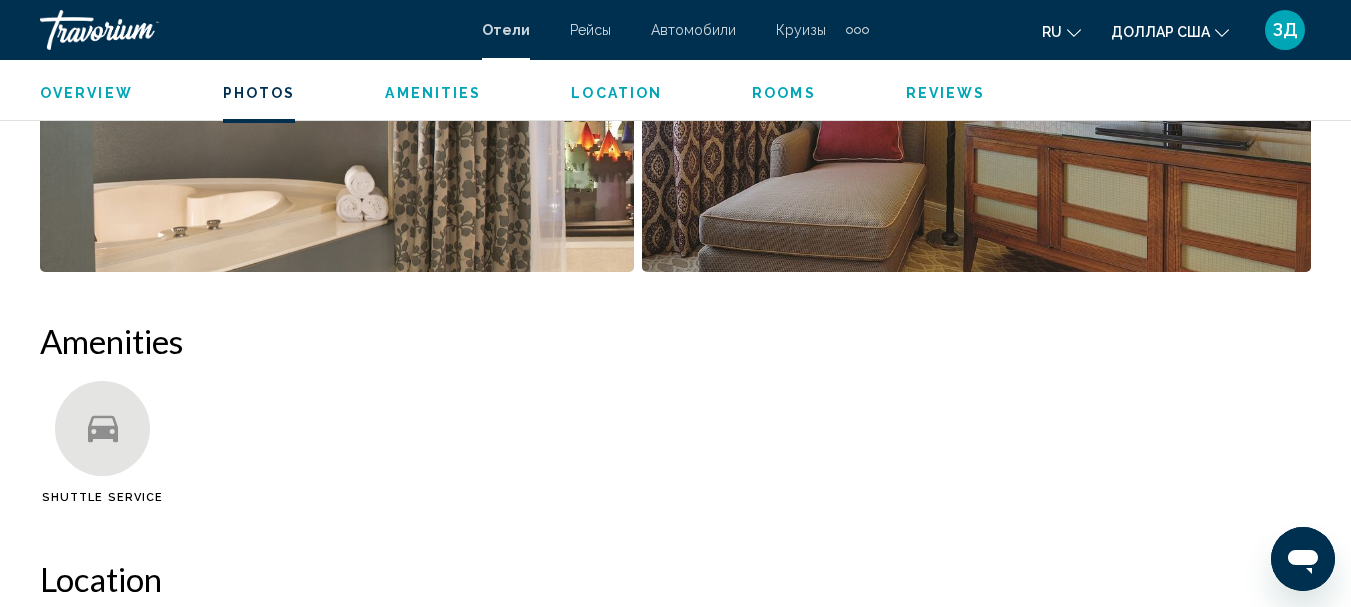 scroll, scrollTop: 1732, scrollLeft: 0, axis: vertical 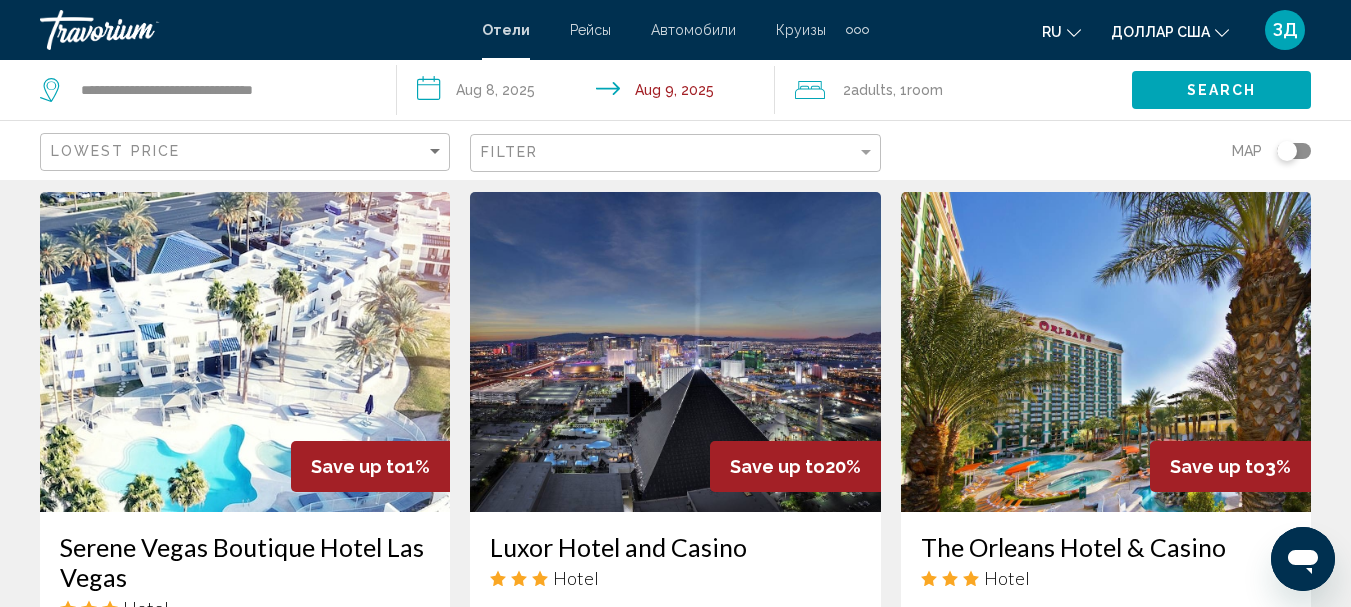 click at bounding box center (245, 352) 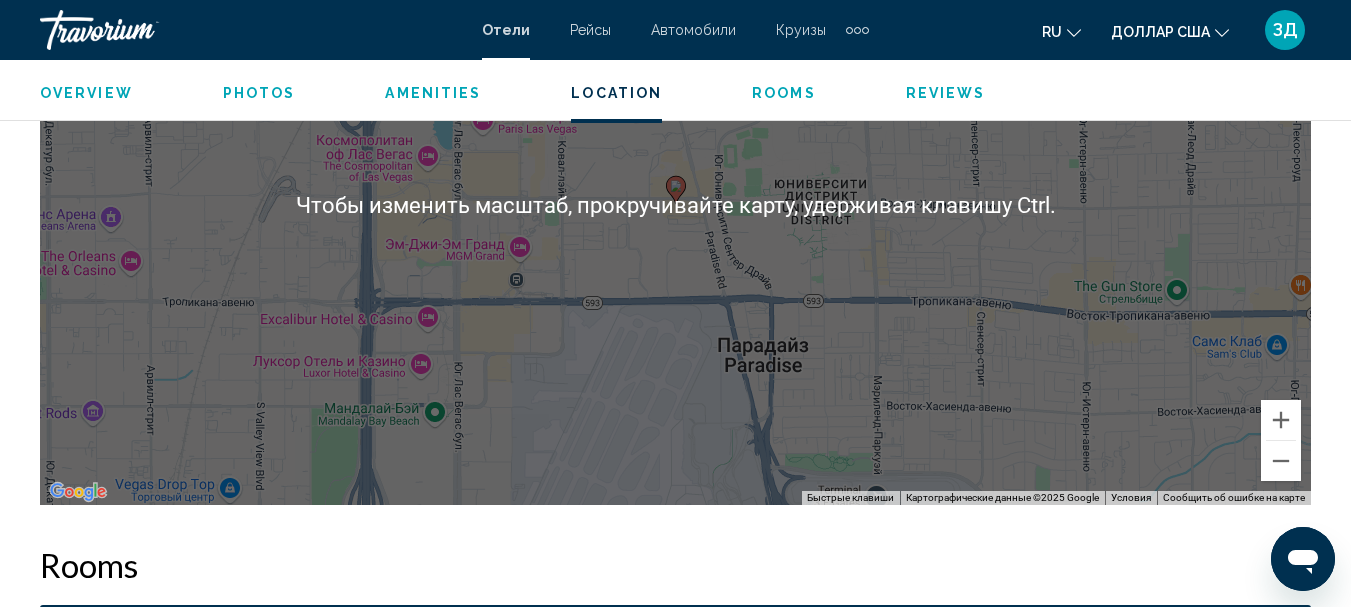 scroll, scrollTop: 2532, scrollLeft: 0, axis: vertical 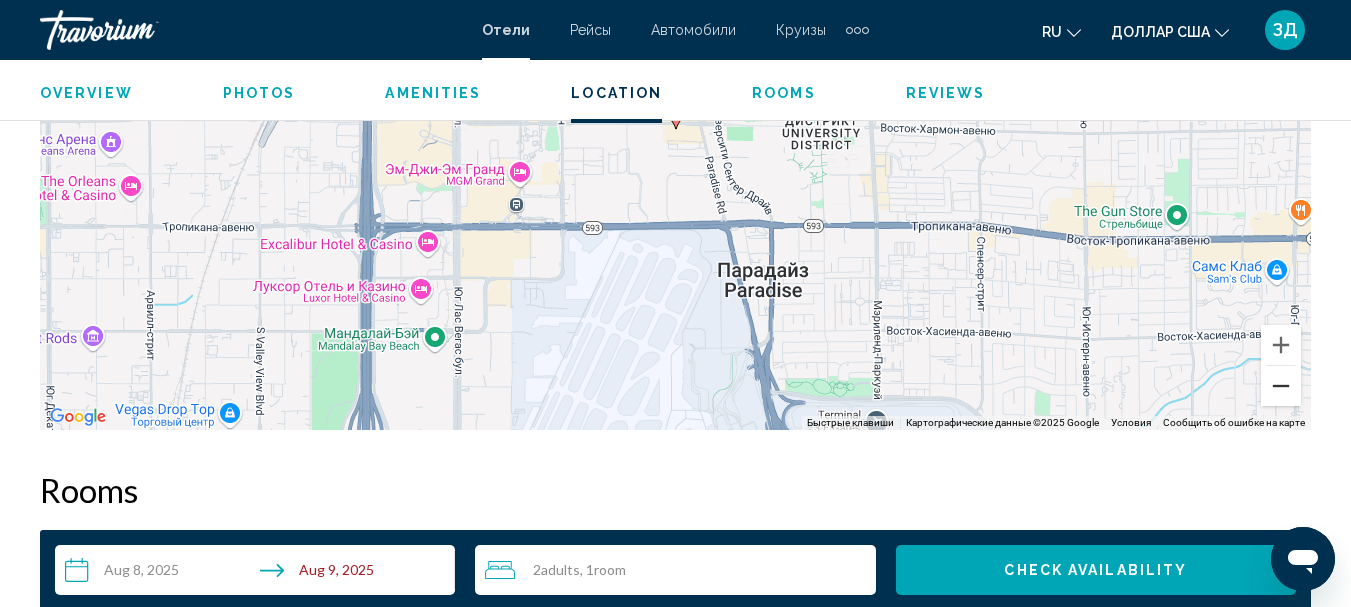 click at bounding box center [1281, 386] 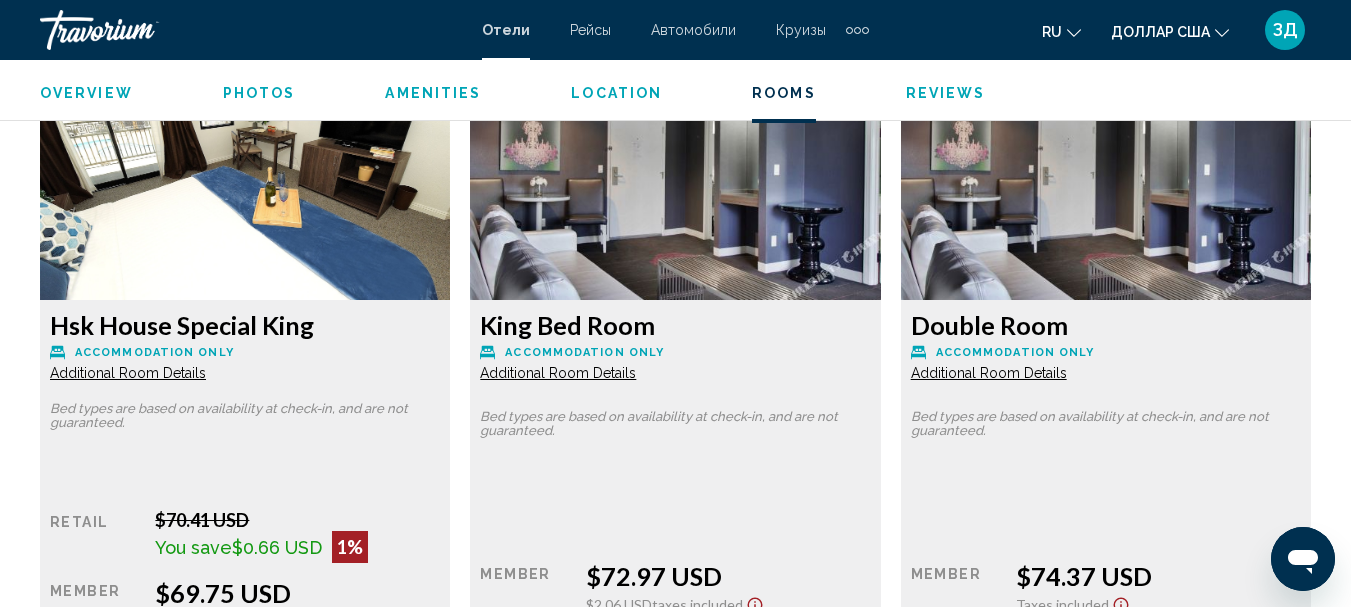 scroll, scrollTop: 3232, scrollLeft: 0, axis: vertical 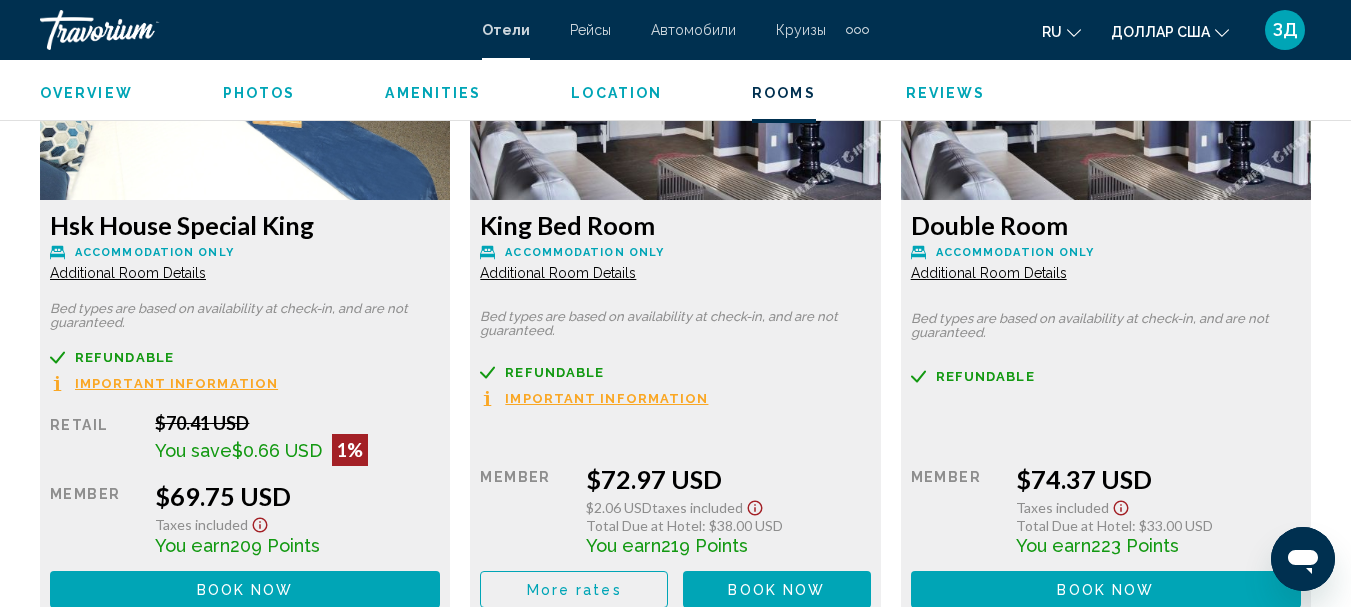 click on "Additional Room Details" at bounding box center (128, 273) 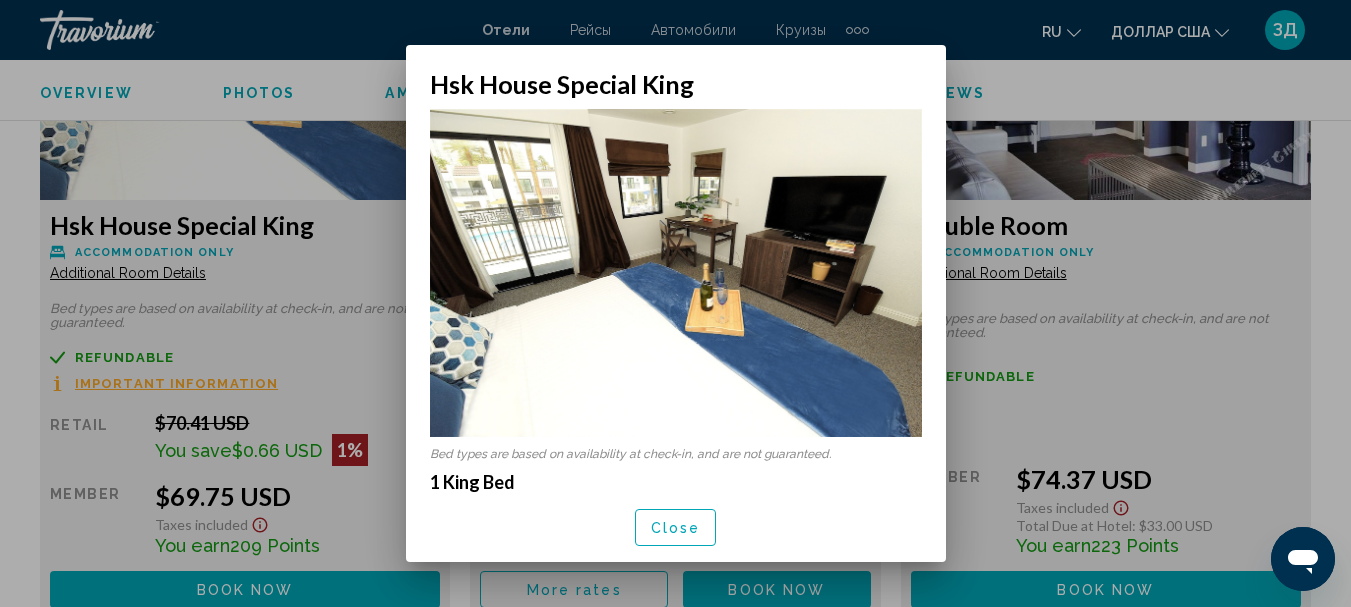 scroll, scrollTop: 0, scrollLeft: 0, axis: both 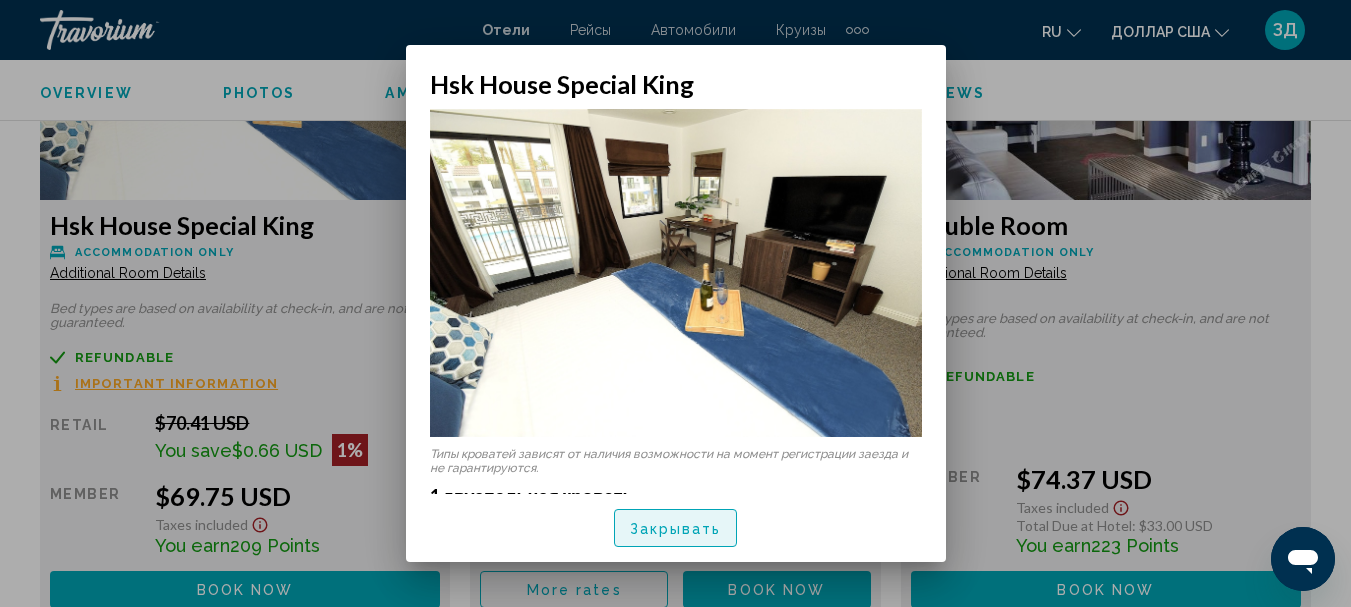 click on "Закрывать" at bounding box center [676, 529] 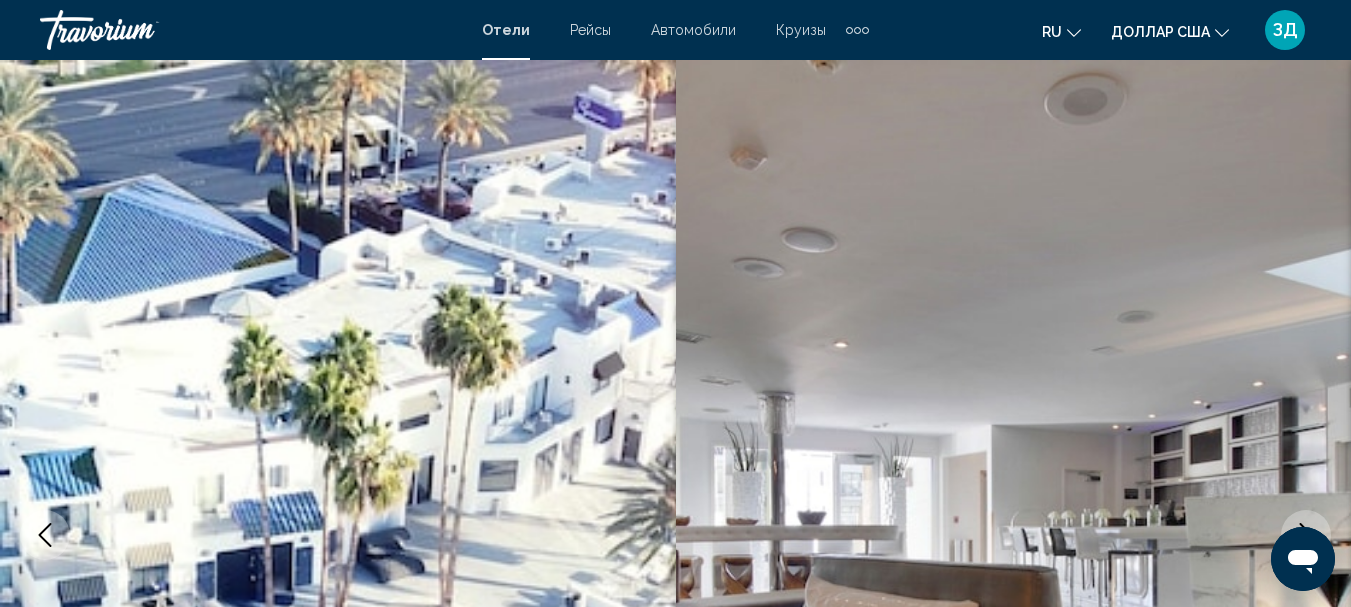 scroll, scrollTop: 3232, scrollLeft: 0, axis: vertical 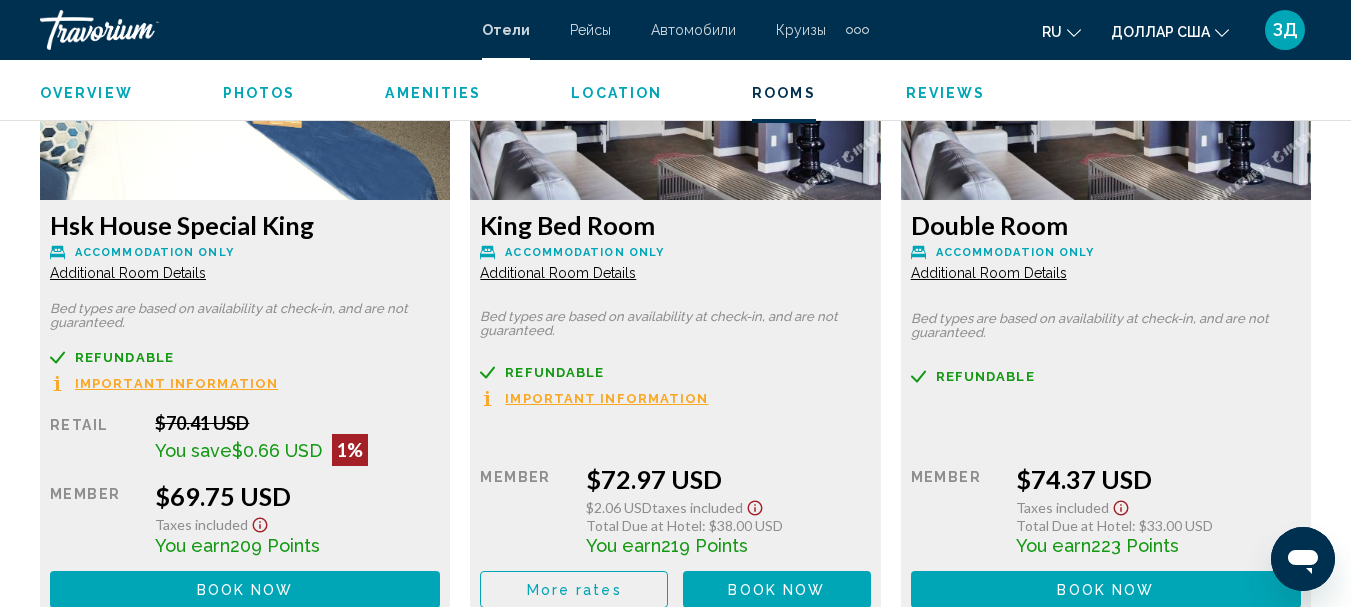 click on "Important Information" at bounding box center [176, 383] 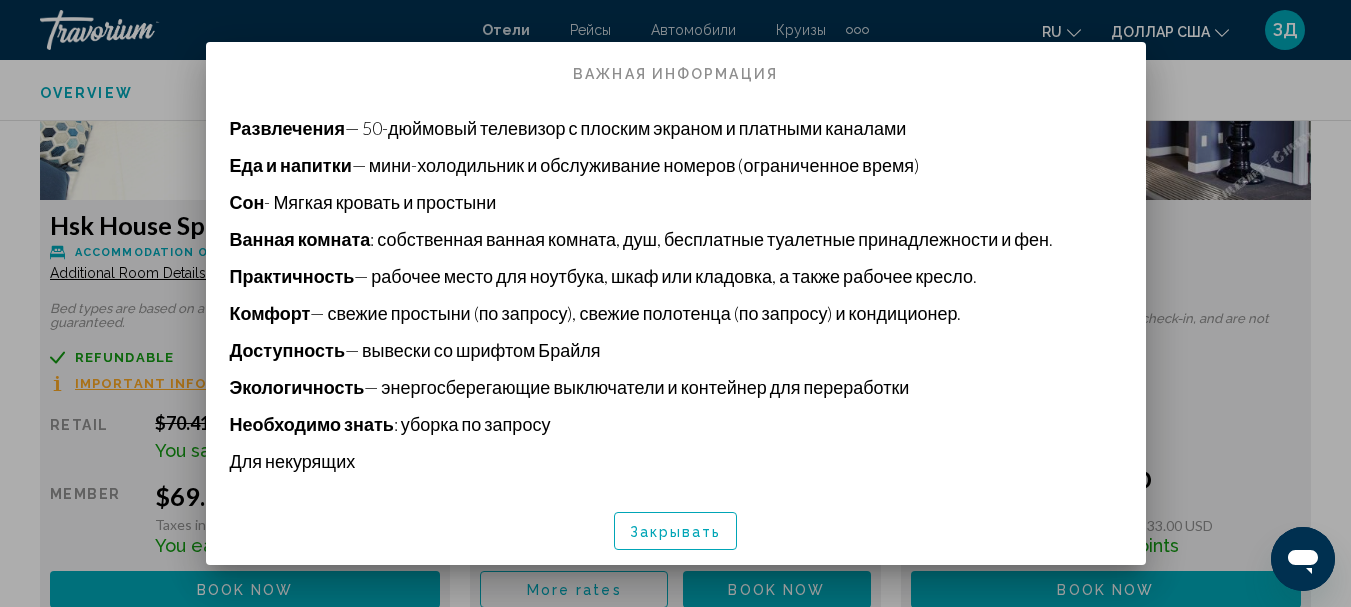 scroll, scrollTop: 1473, scrollLeft: 0, axis: vertical 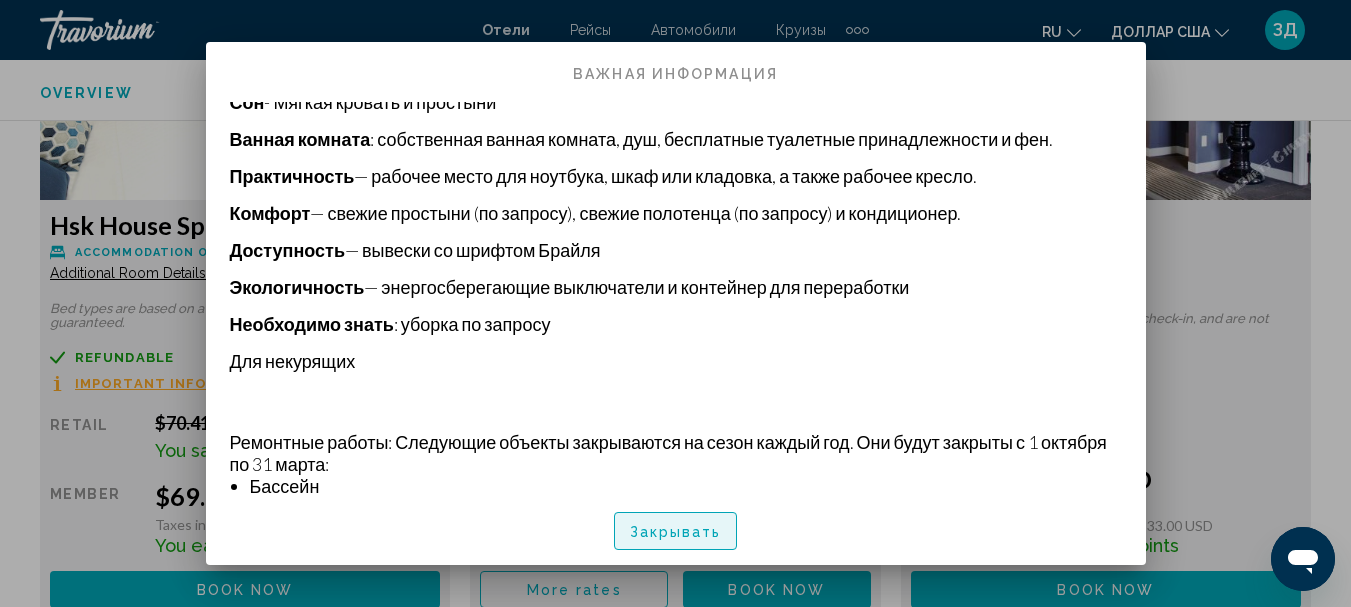 click on "Закрывать" at bounding box center [676, 532] 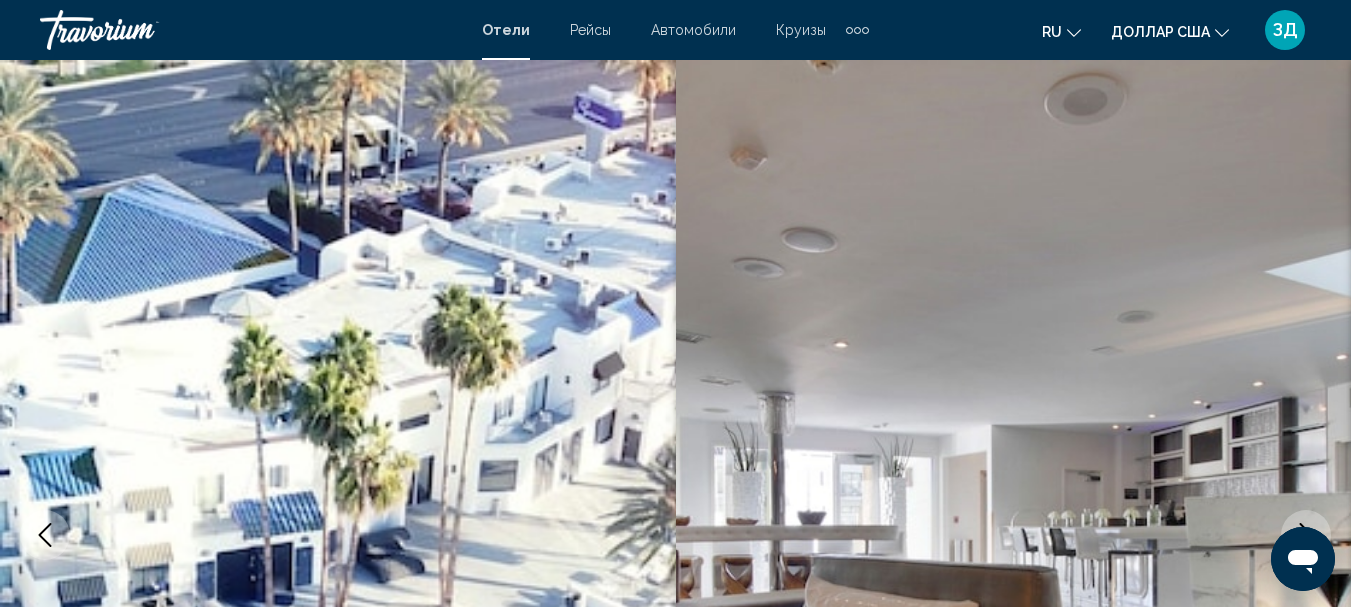 scroll, scrollTop: 3232, scrollLeft: 0, axis: vertical 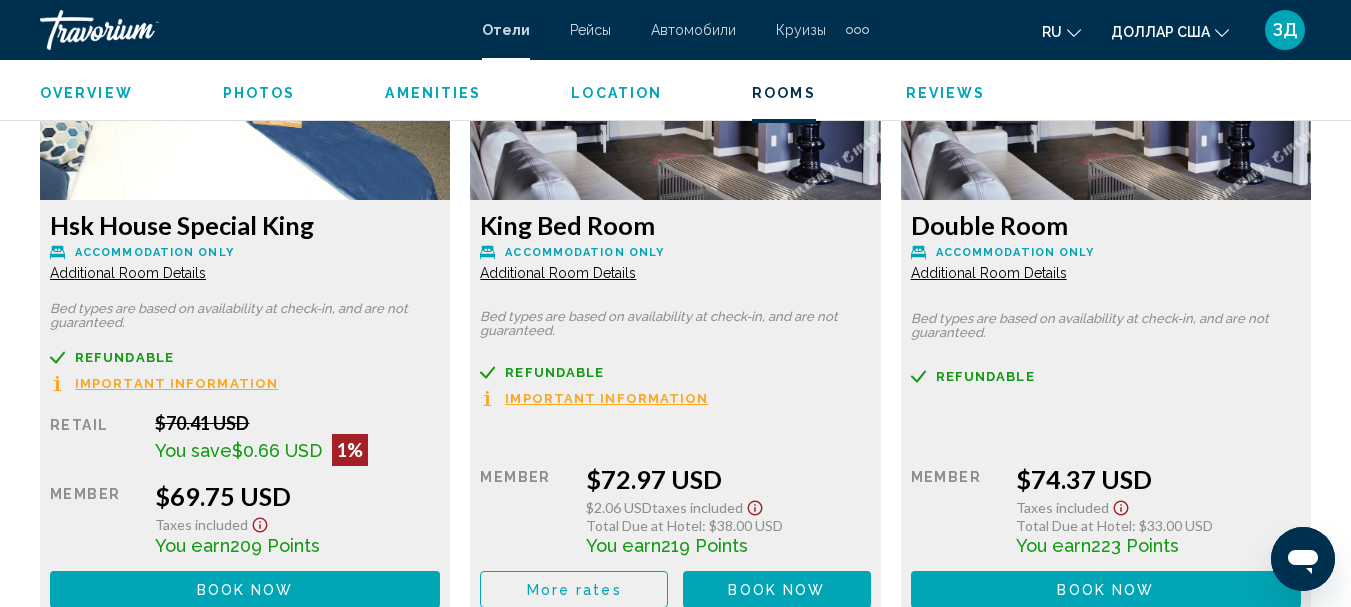 click on "Book now No longer available" at bounding box center (245, 589) 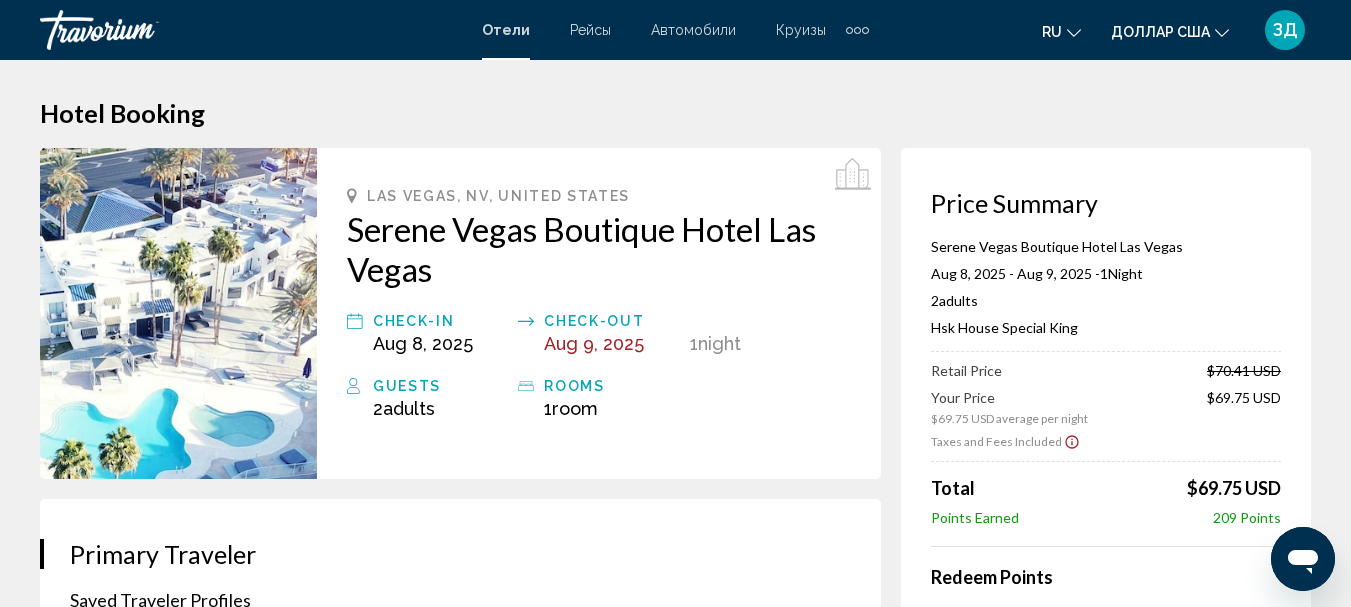 scroll, scrollTop: 0, scrollLeft: 0, axis: both 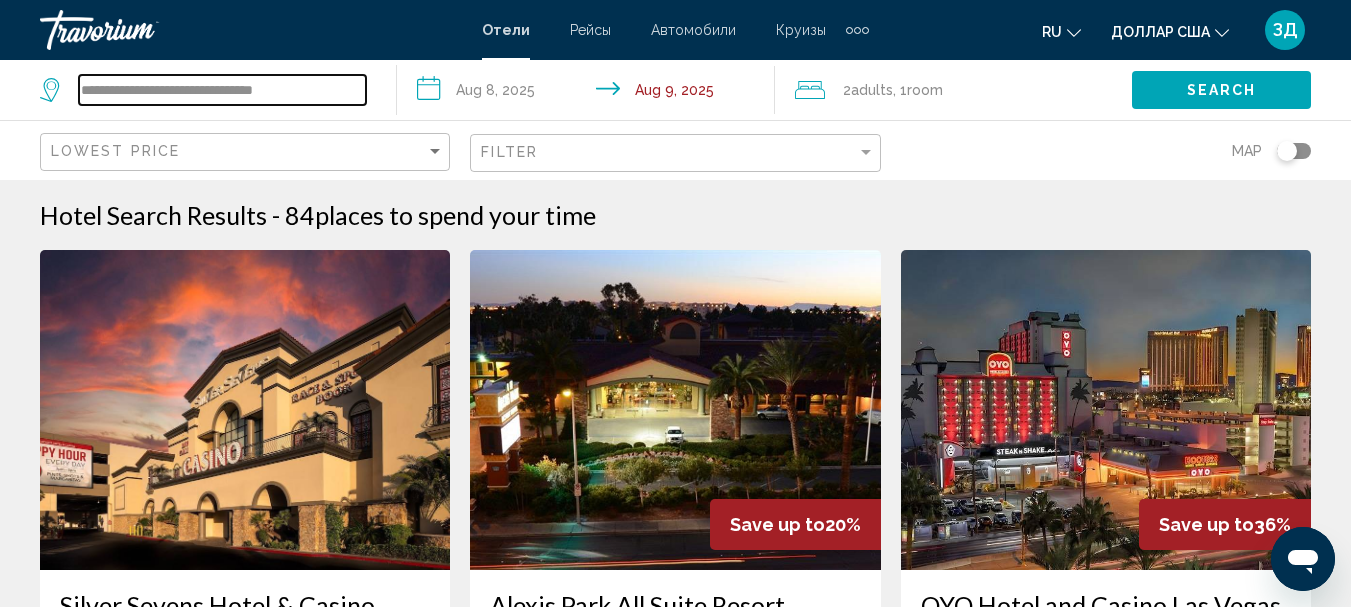 click on "**********" at bounding box center [222, 90] 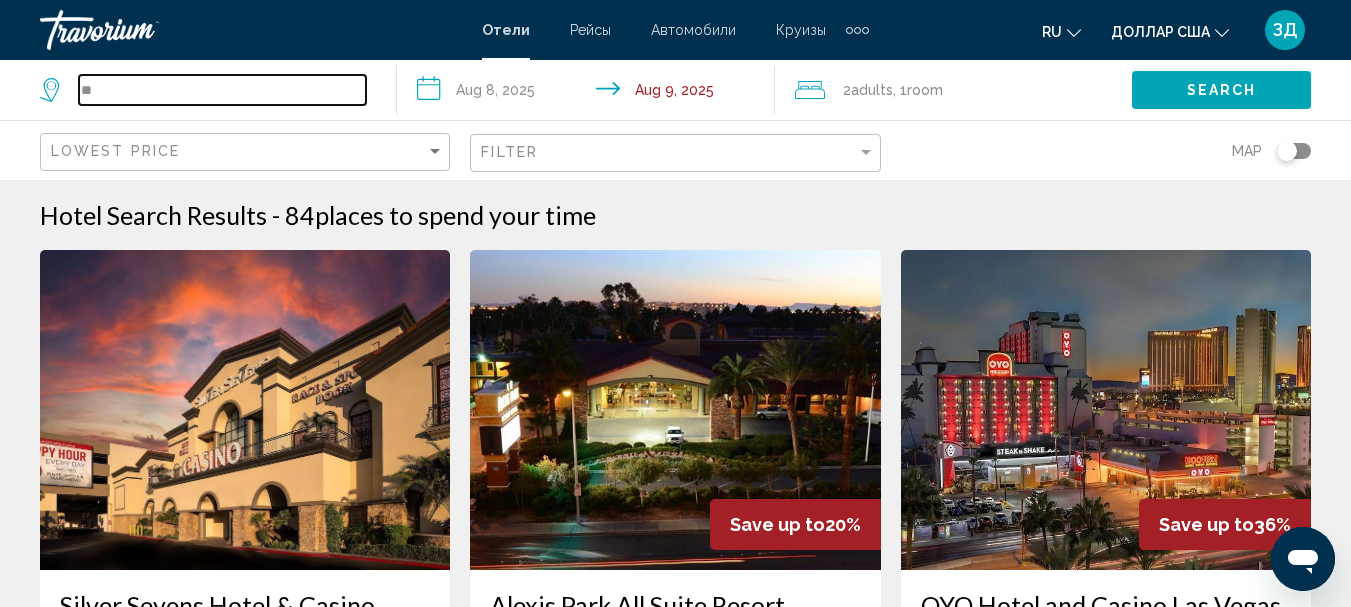 type on "*" 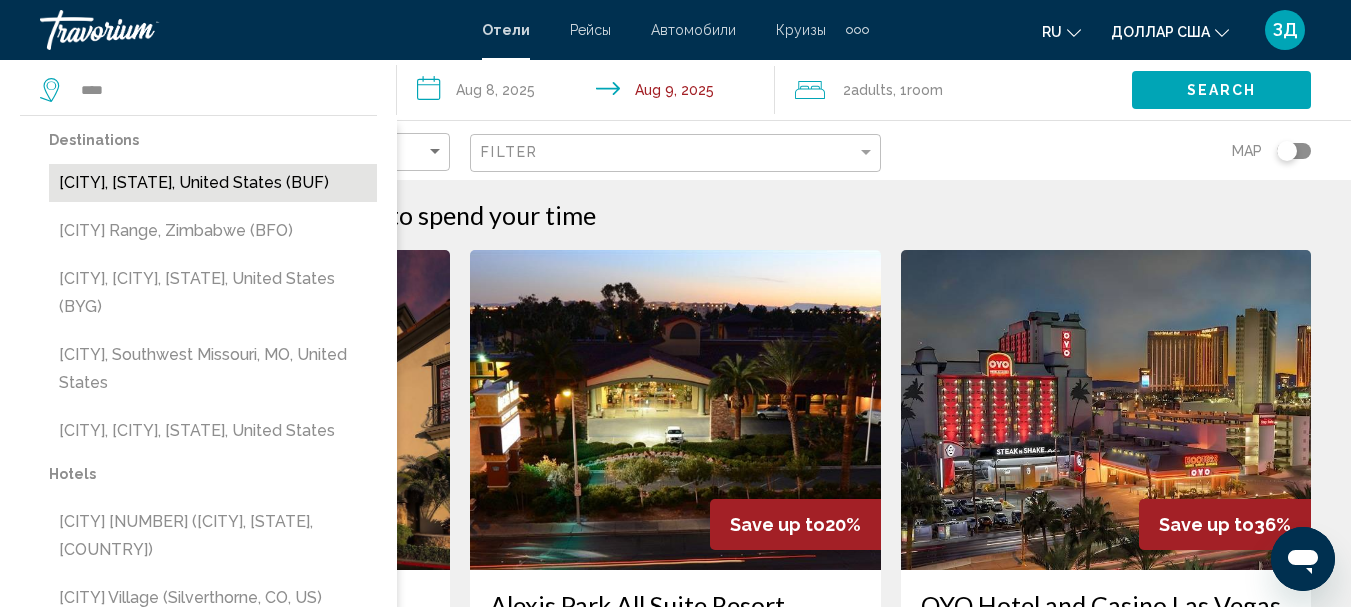 click on "[CITY], [STATE], United States (BUF)" at bounding box center (213, 183) 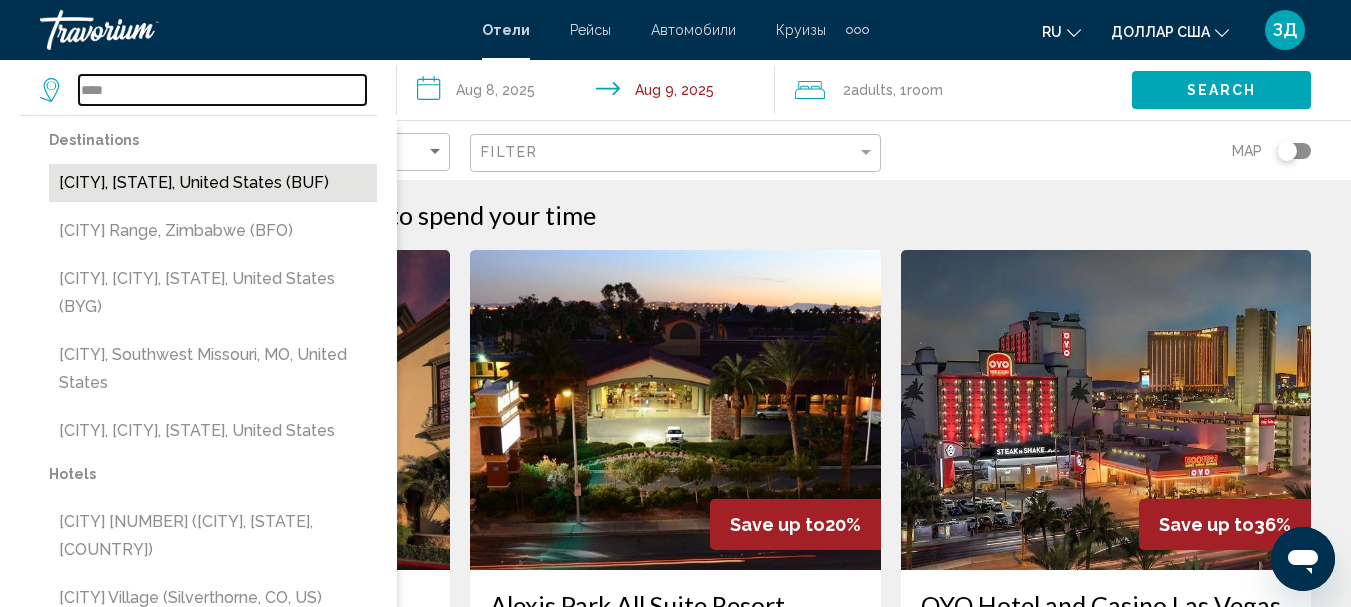 type on "**********" 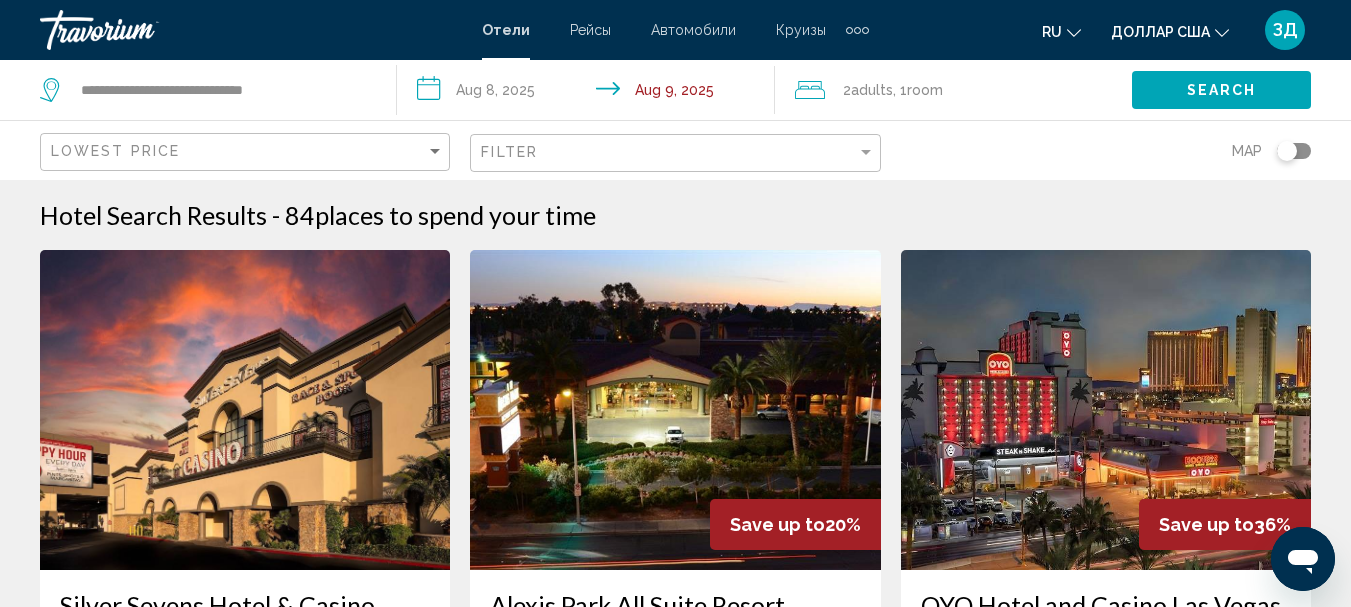 click on "**********" at bounding box center [589, 93] 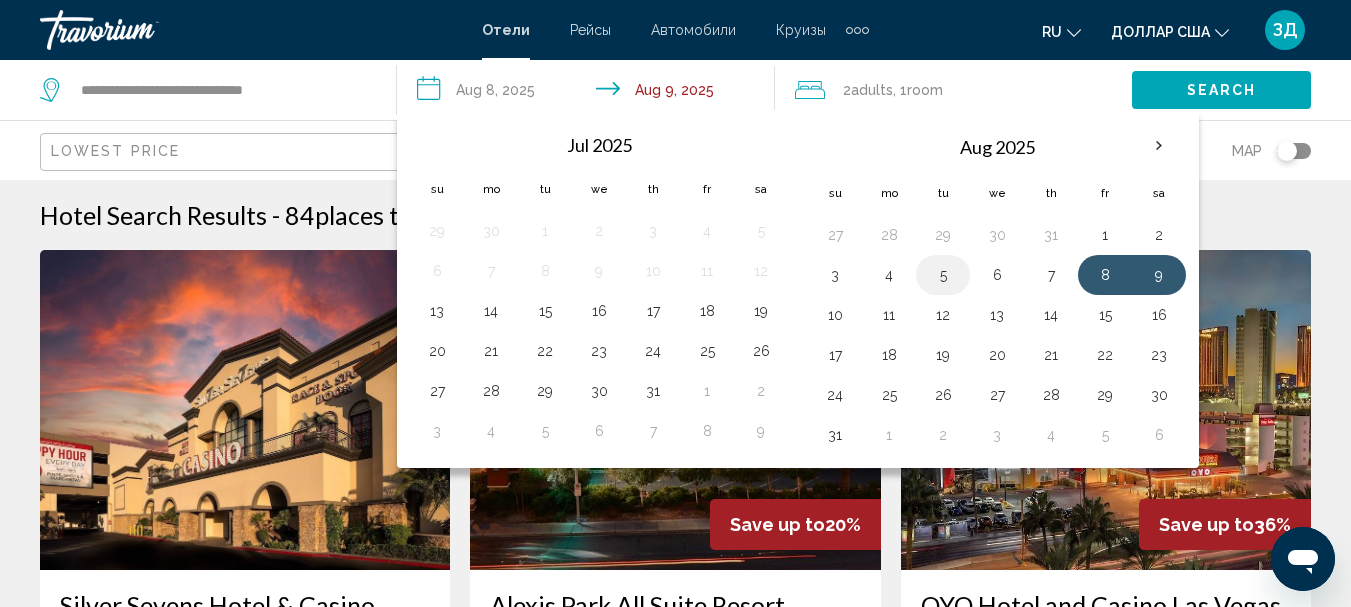click on "5" at bounding box center (943, 275) 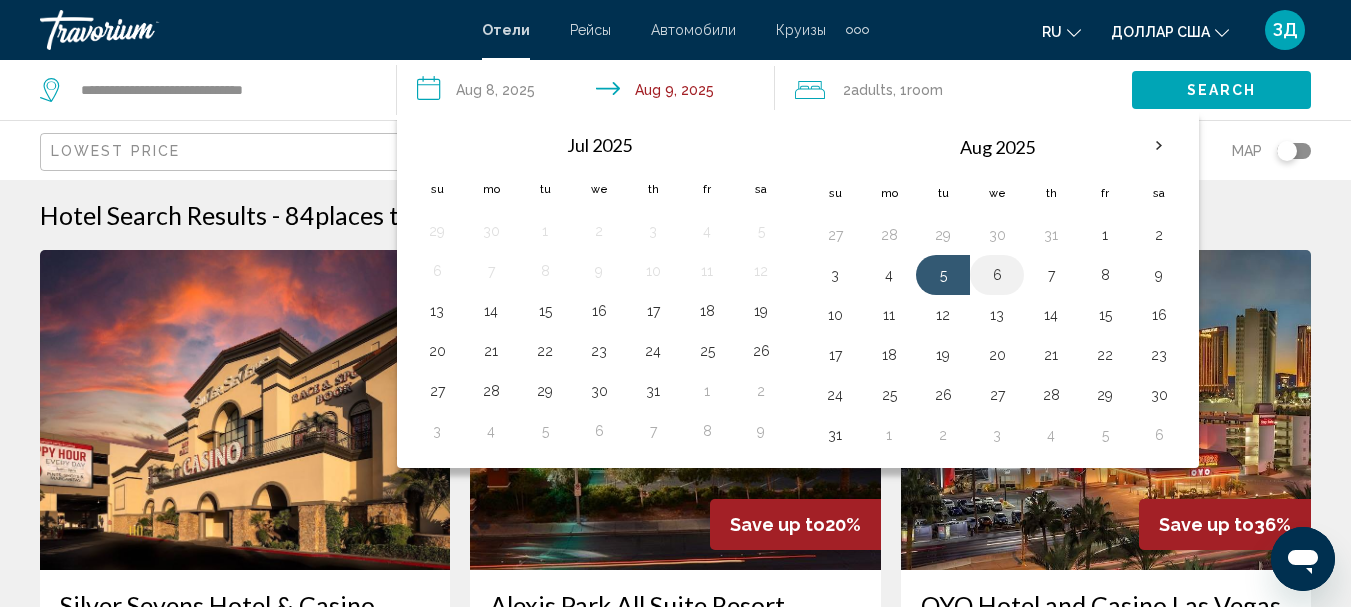 click on "6" at bounding box center (997, 275) 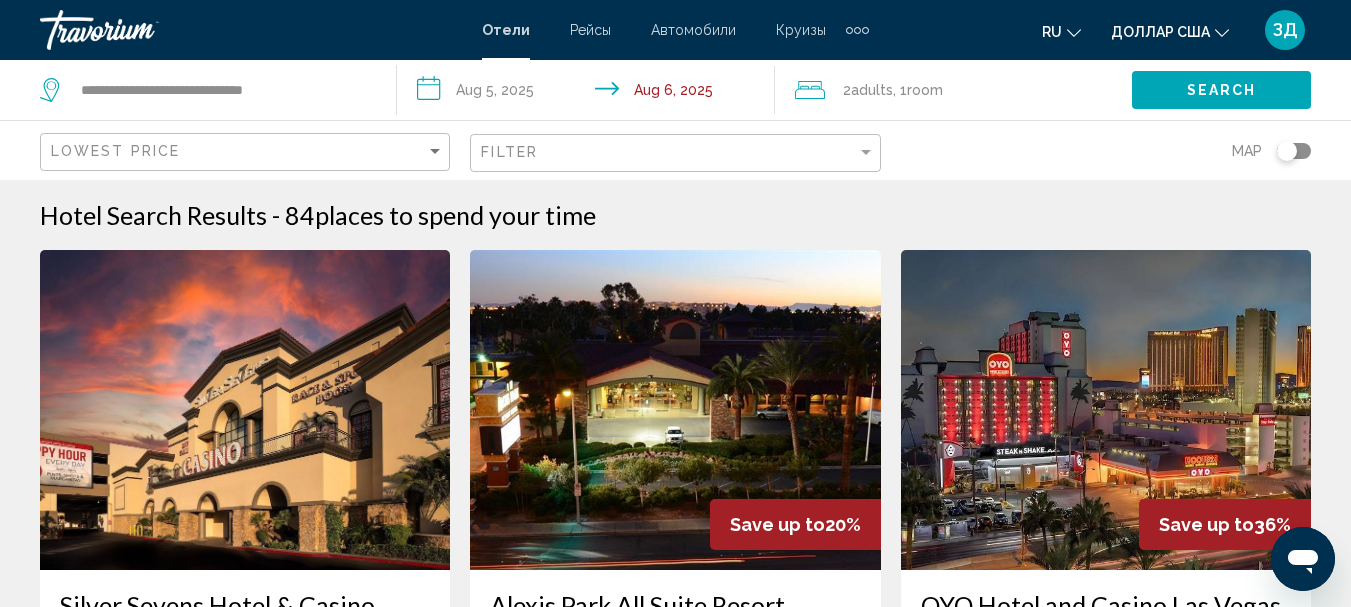 click on "Search" 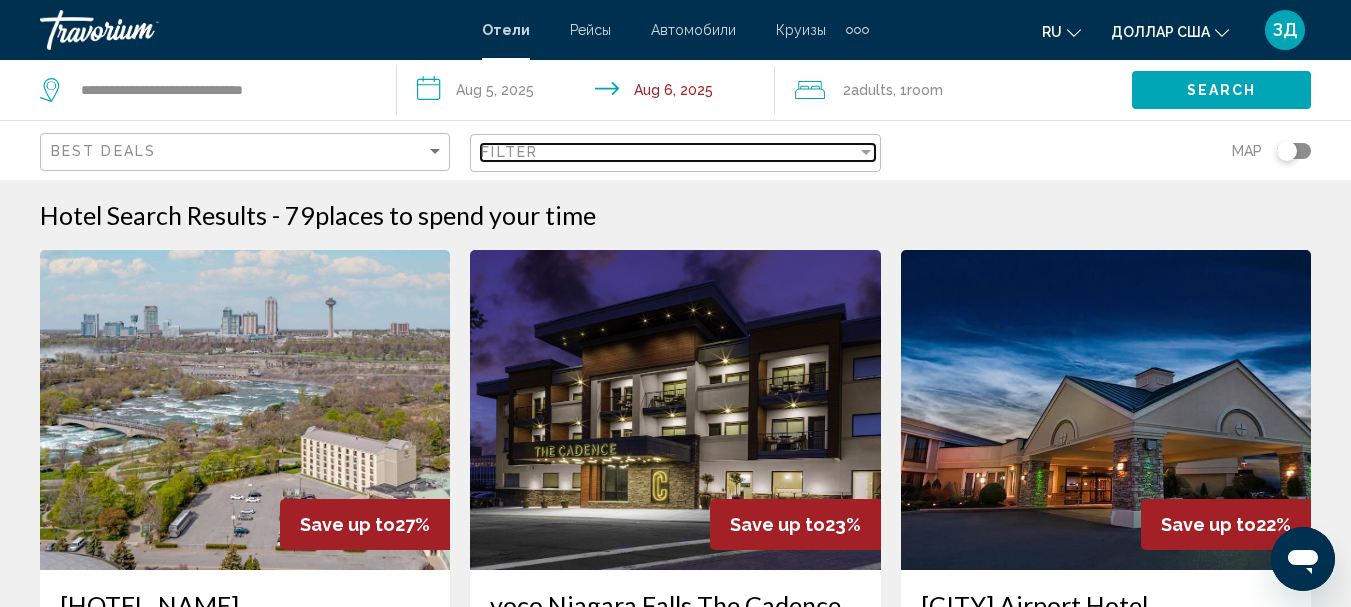 click on "Filter" at bounding box center (668, 152) 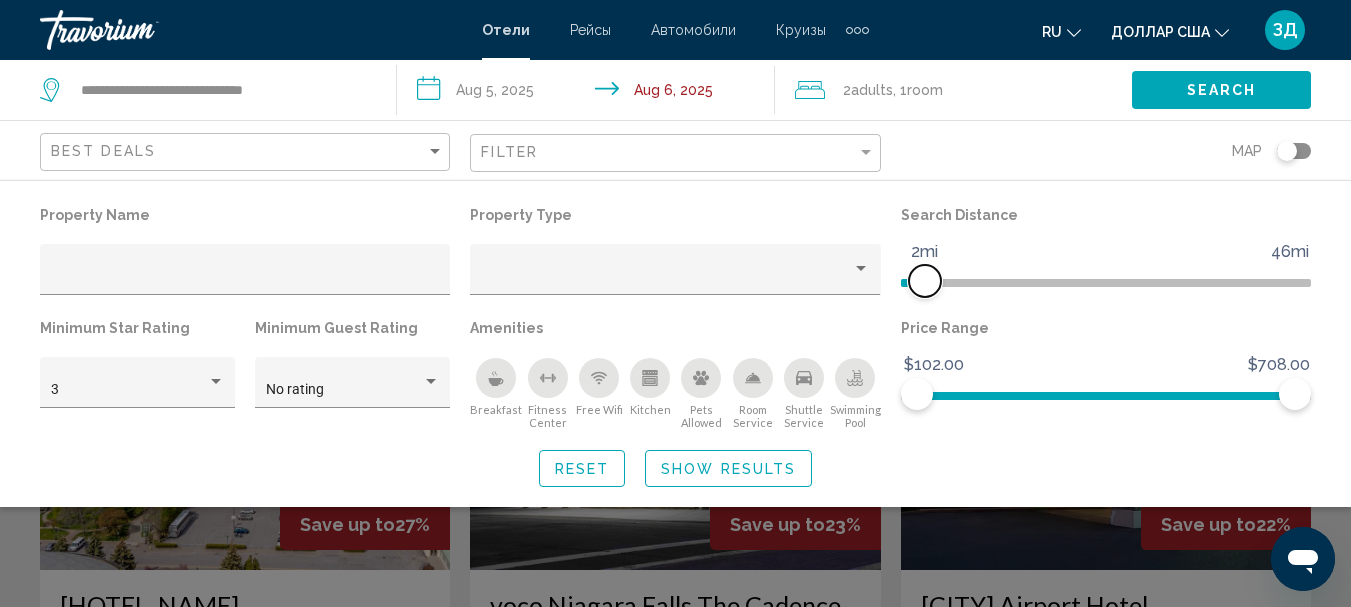 drag, startPoint x: 1165, startPoint y: 277, endPoint x: 922, endPoint y: 287, distance: 243.20567 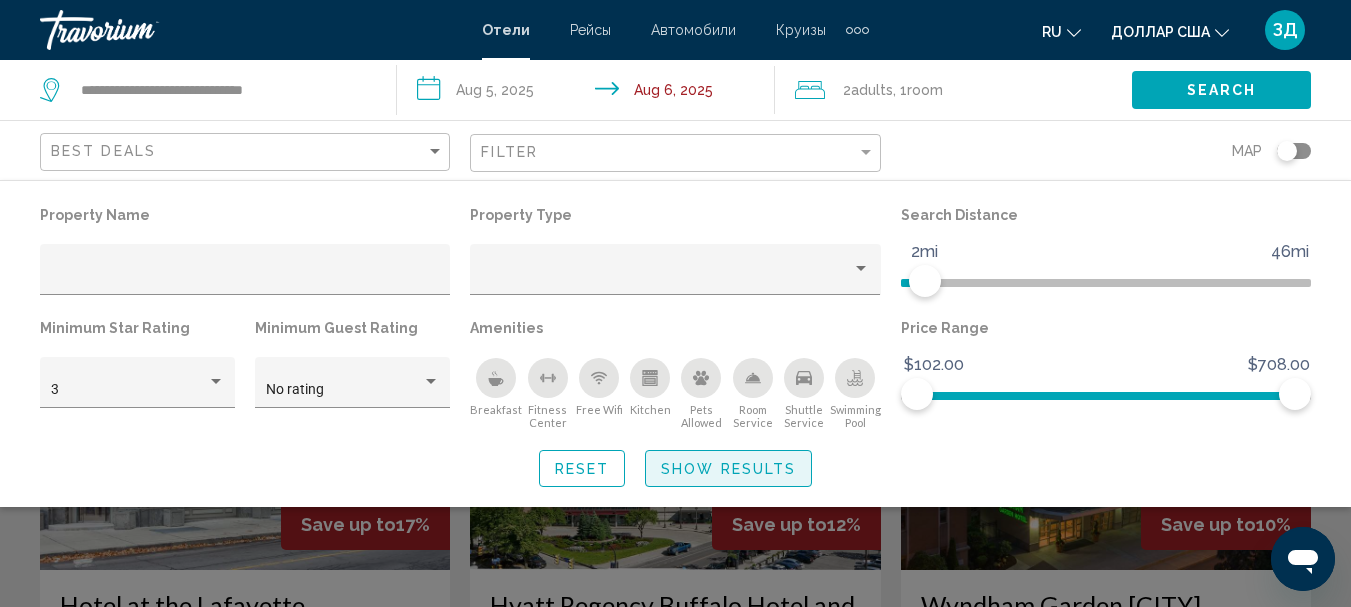 click on "Show Results" 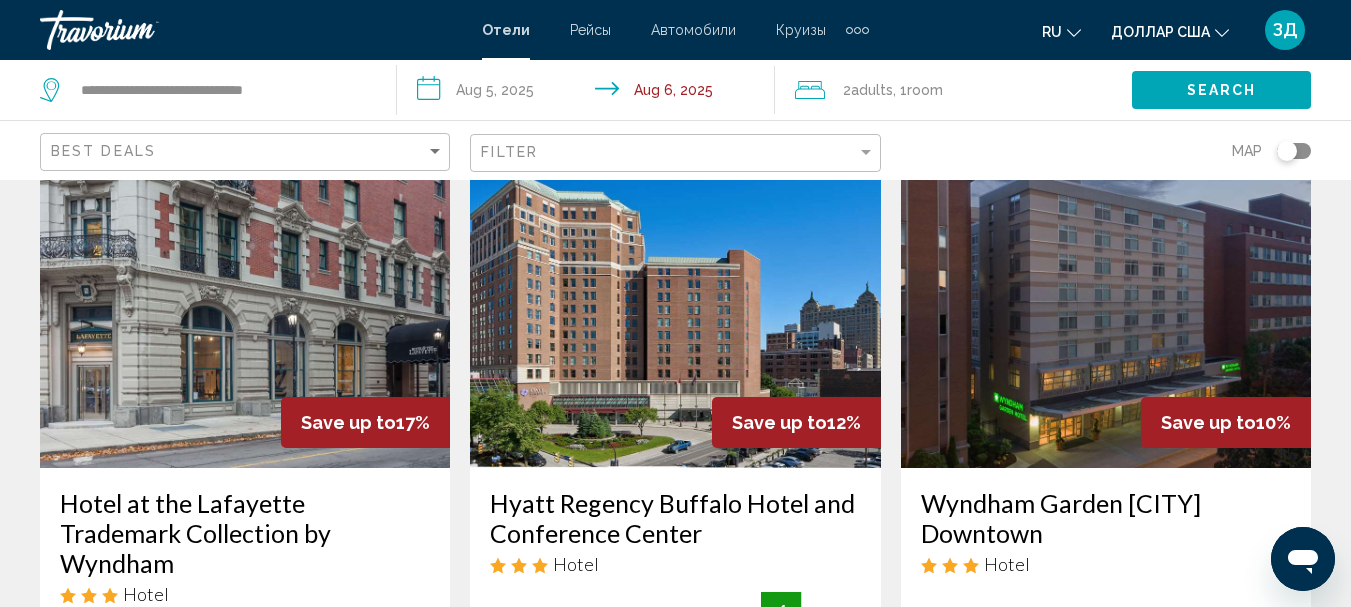 scroll, scrollTop: 300, scrollLeft: 0, axis: vertical 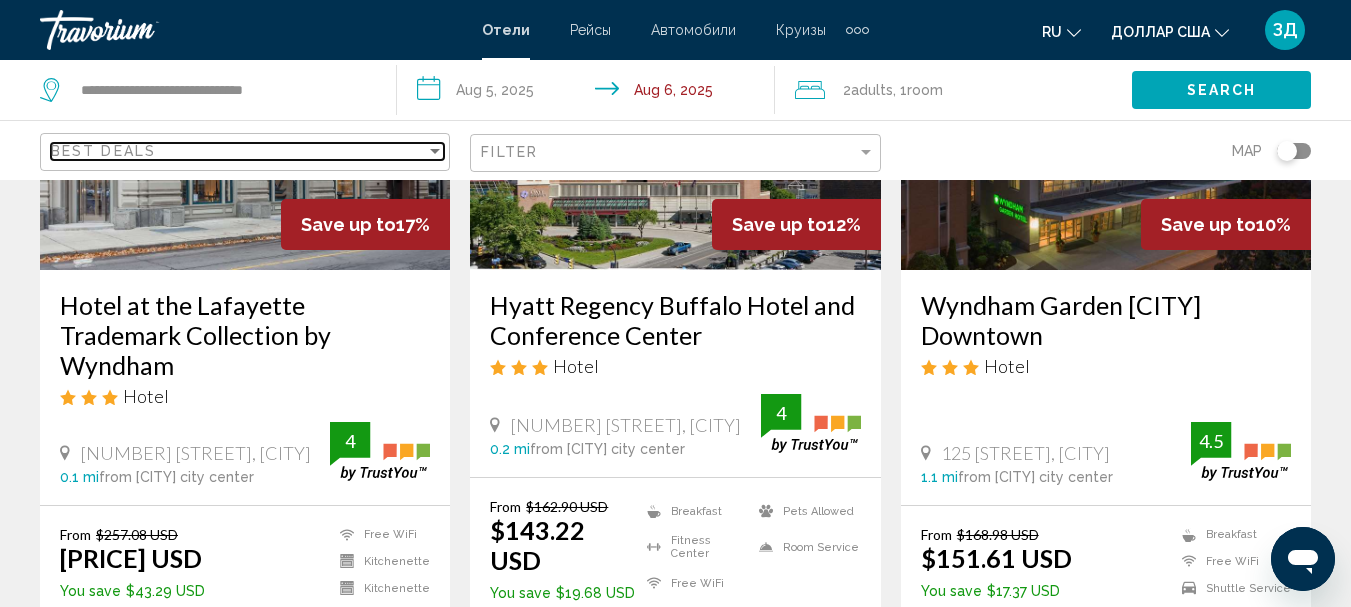 click on "Best Deals" at bounding box center [238, 151] 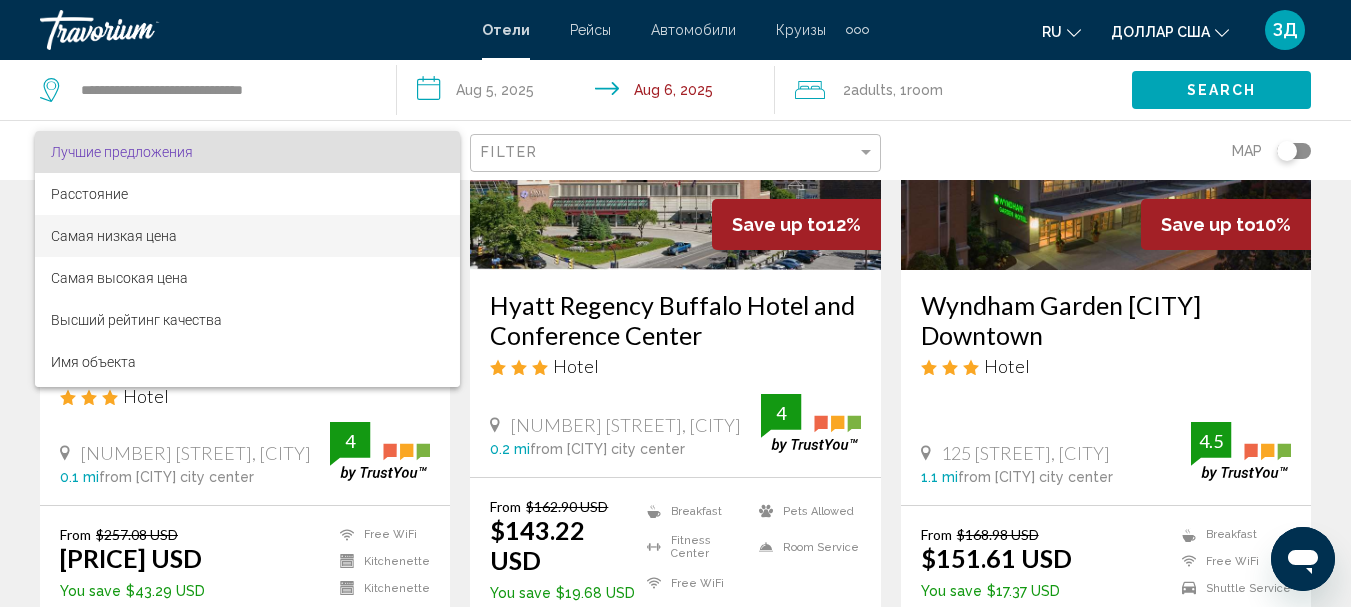 click on "Самая низкая цена" at bounding box center [247, 236] 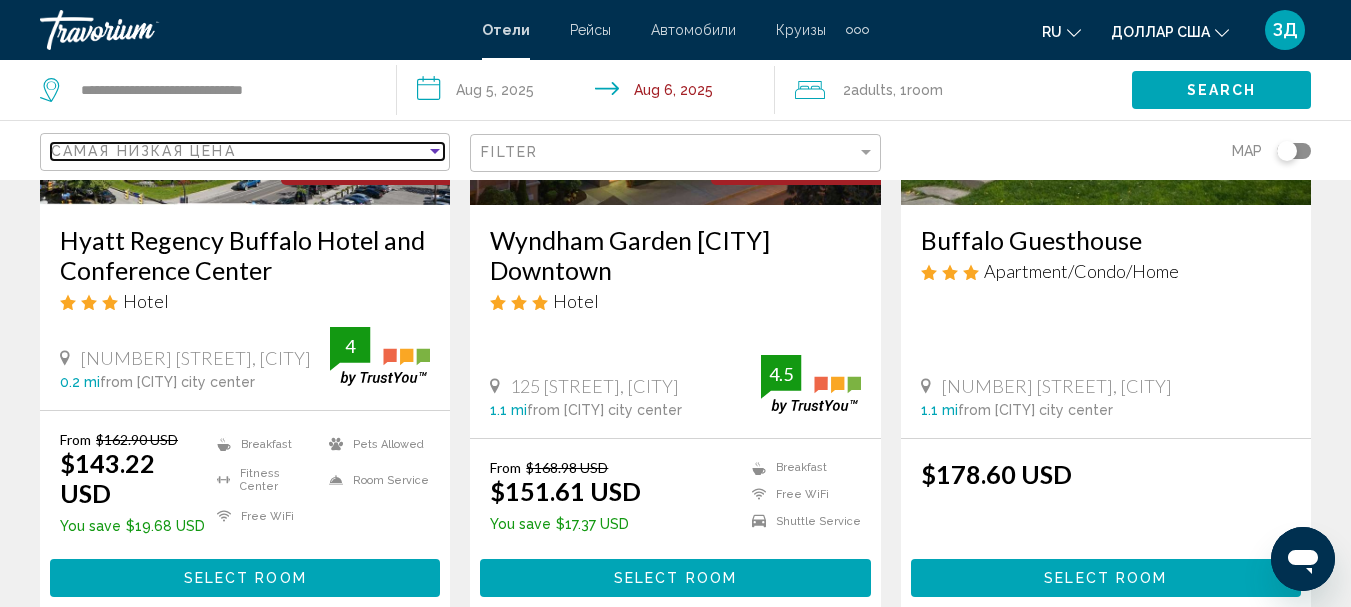 scroll, scrollTop: 400, scrollLeft: 0, axis: vertical 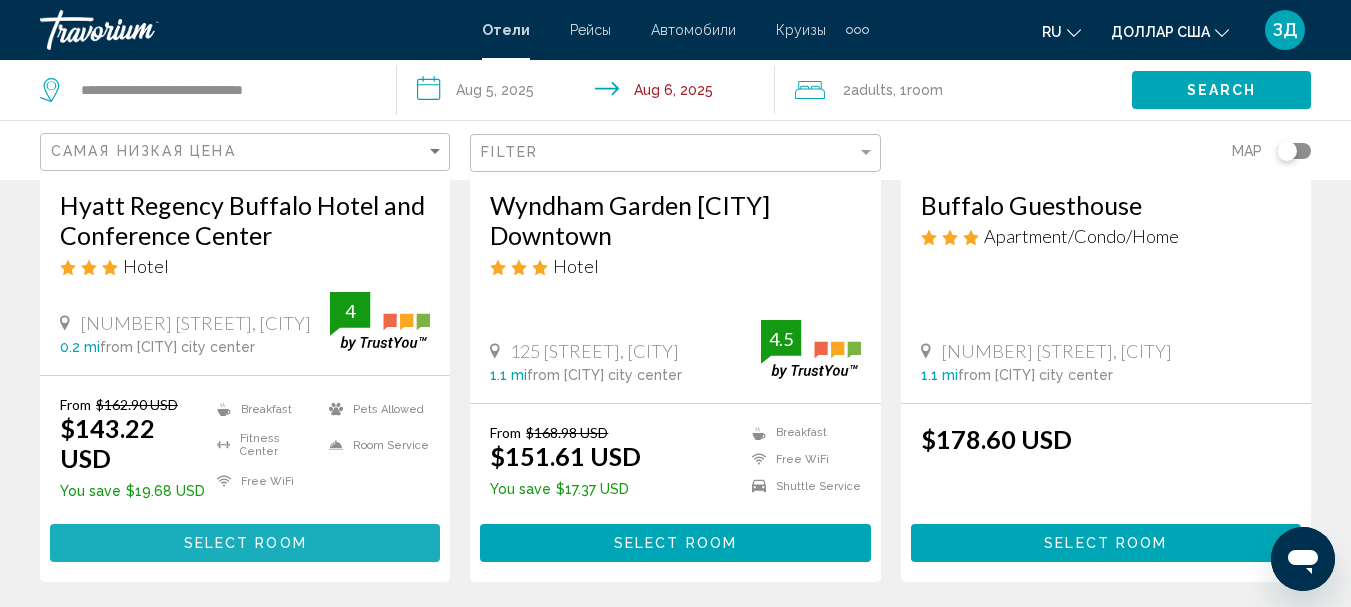 click on "Select Room" at bounding box center [245, 542] 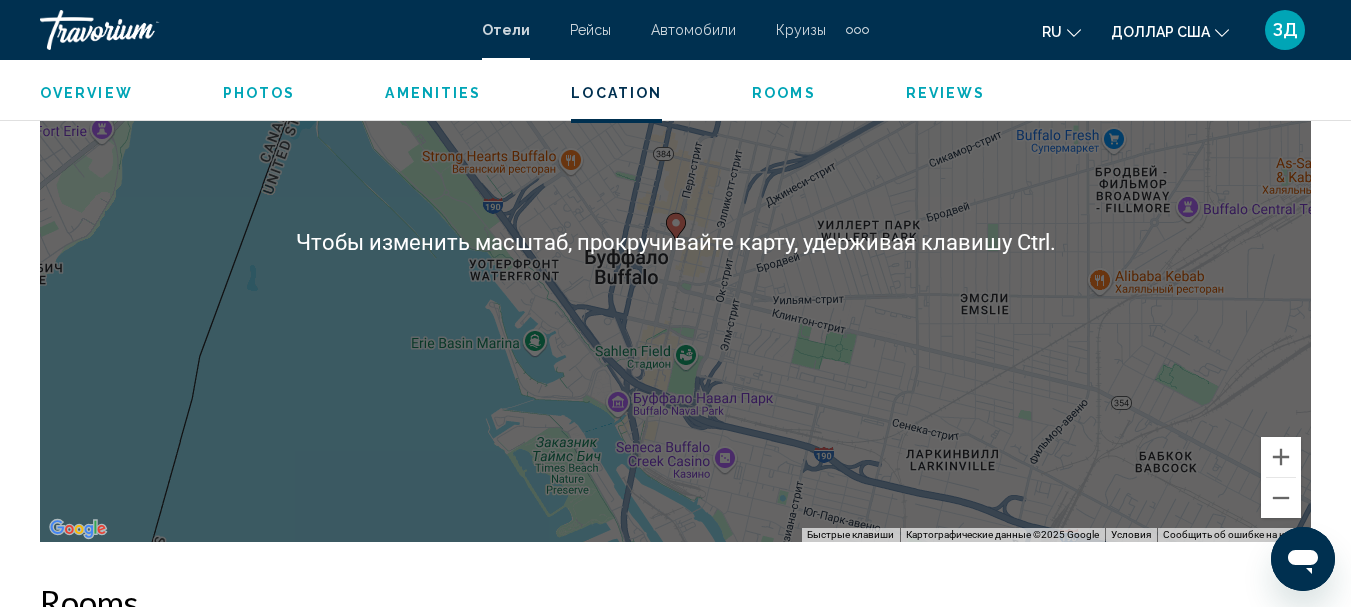 scroll, scrollTop: 2431, scrollLeft: 0, axis: vertical 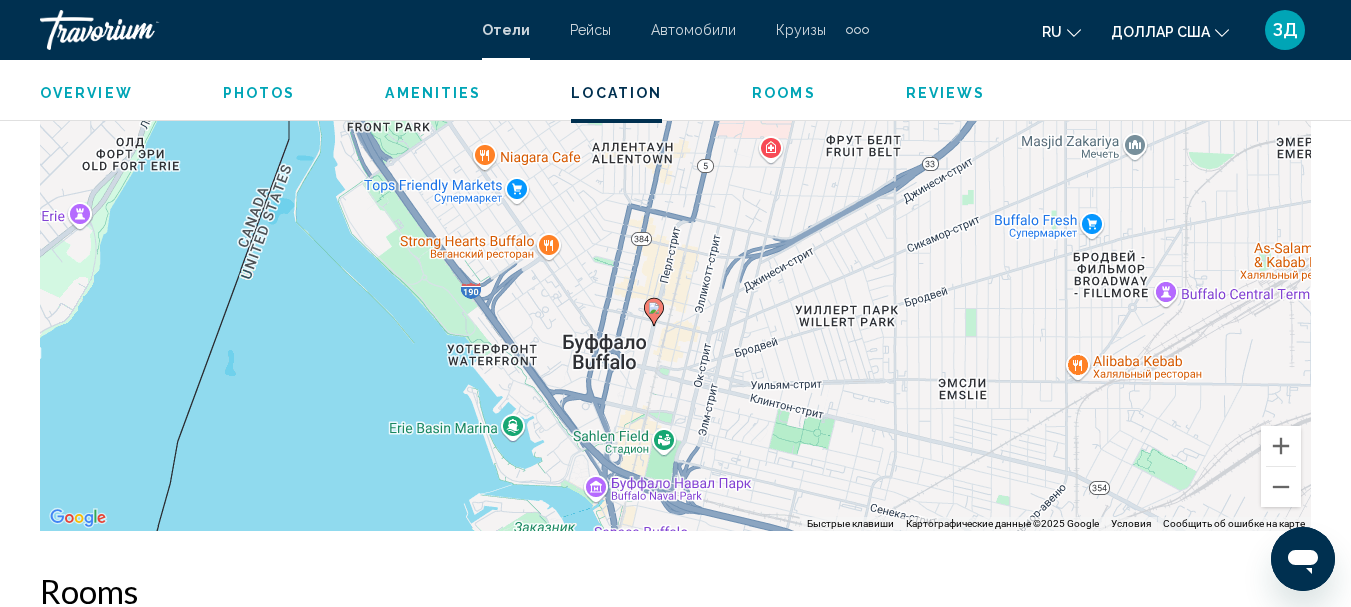 drag, startPoint x: 915, startPoint y: 309, endPoint x: 891, endPoint y: 403, distance: 97.015465 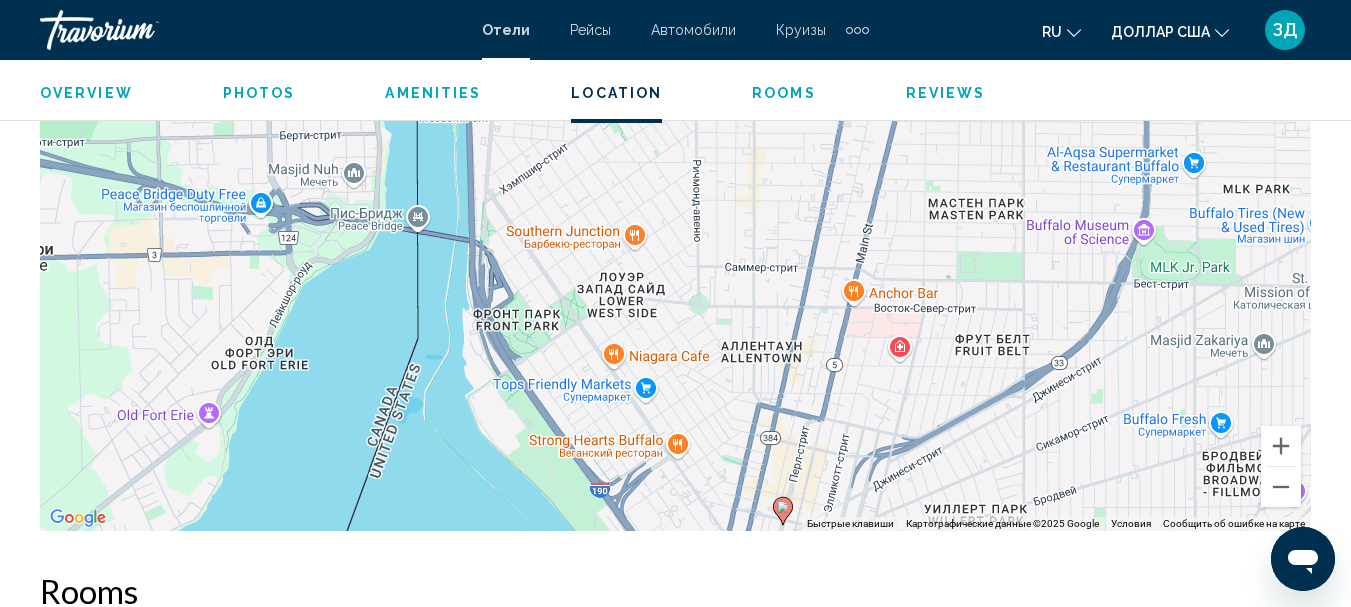 drag, startPoint x: 868, startPoint y: 377, endPoint x: 997, endPoint y: 571, distance: 232.97424 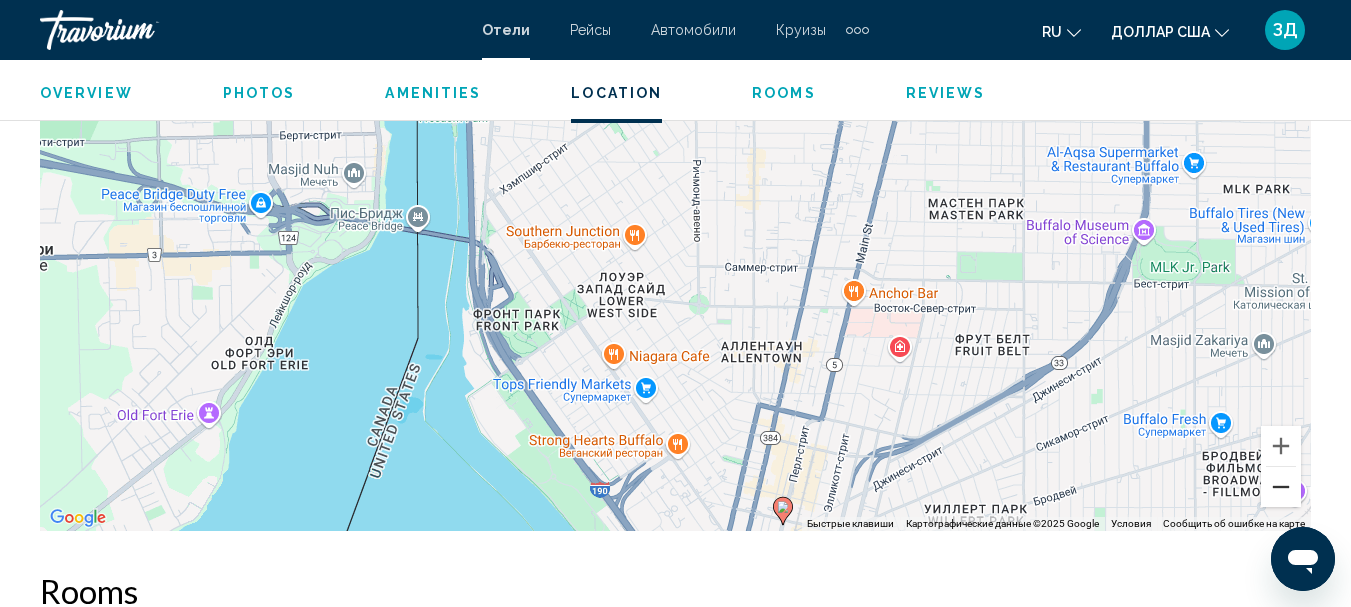 click at bounding box center (1281, 487) 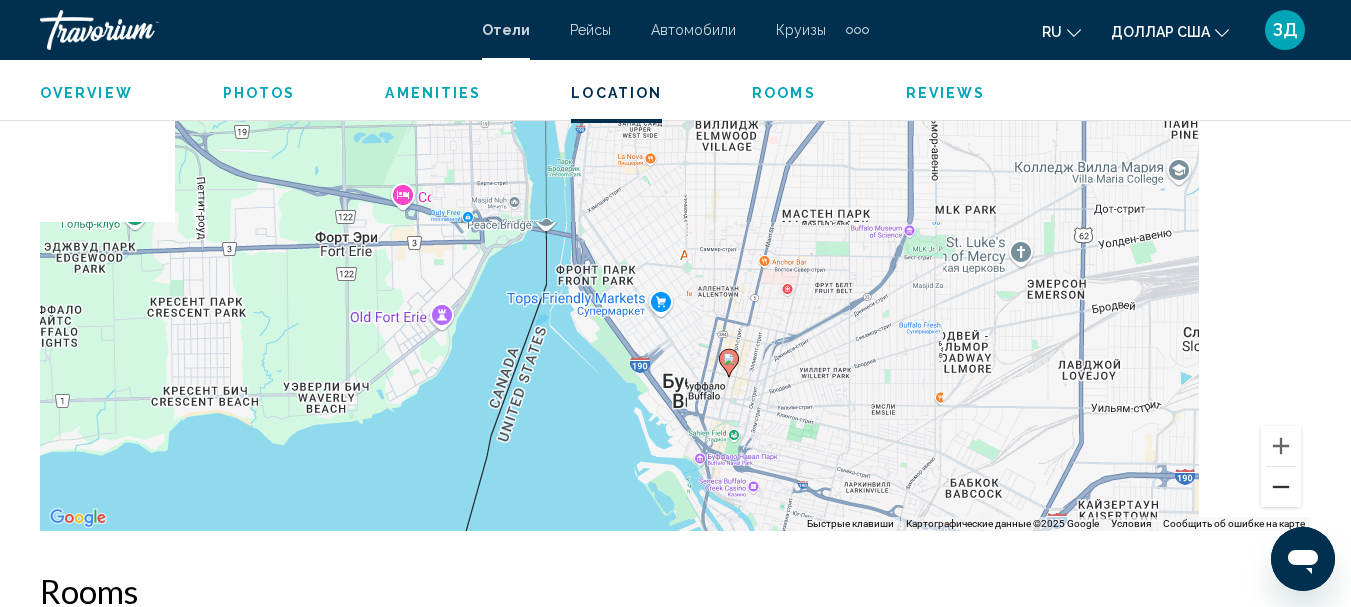 click at bounding box center [1281, 487] 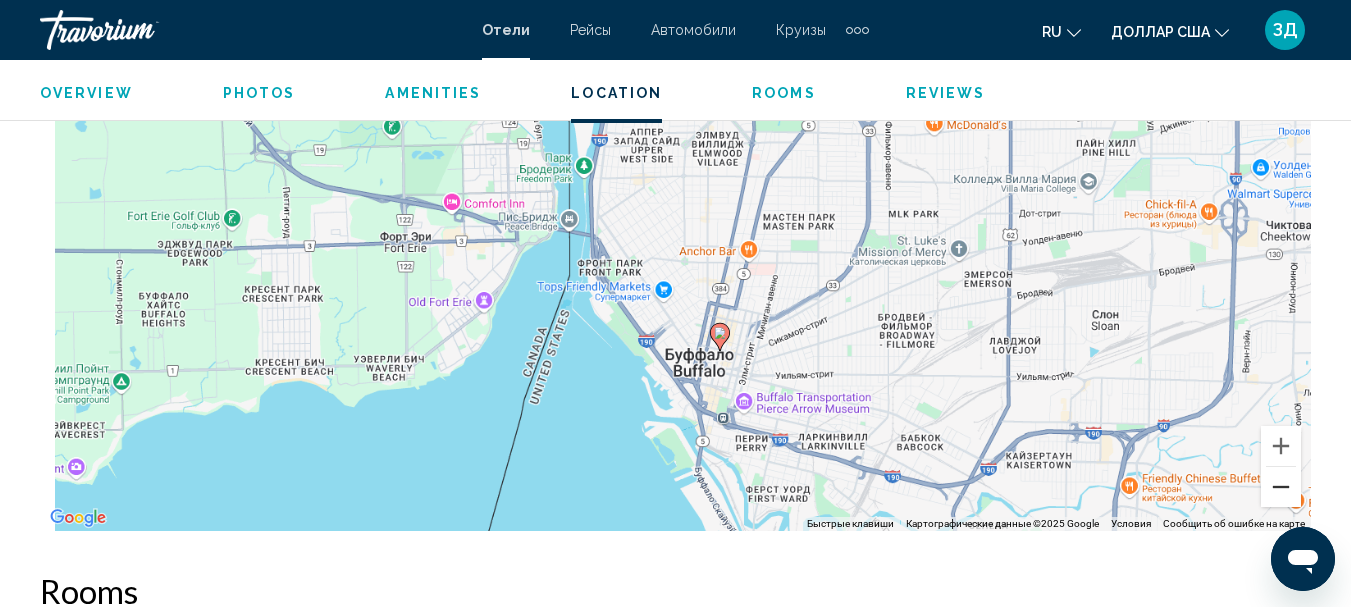 click at bounding box center (1281, 487) 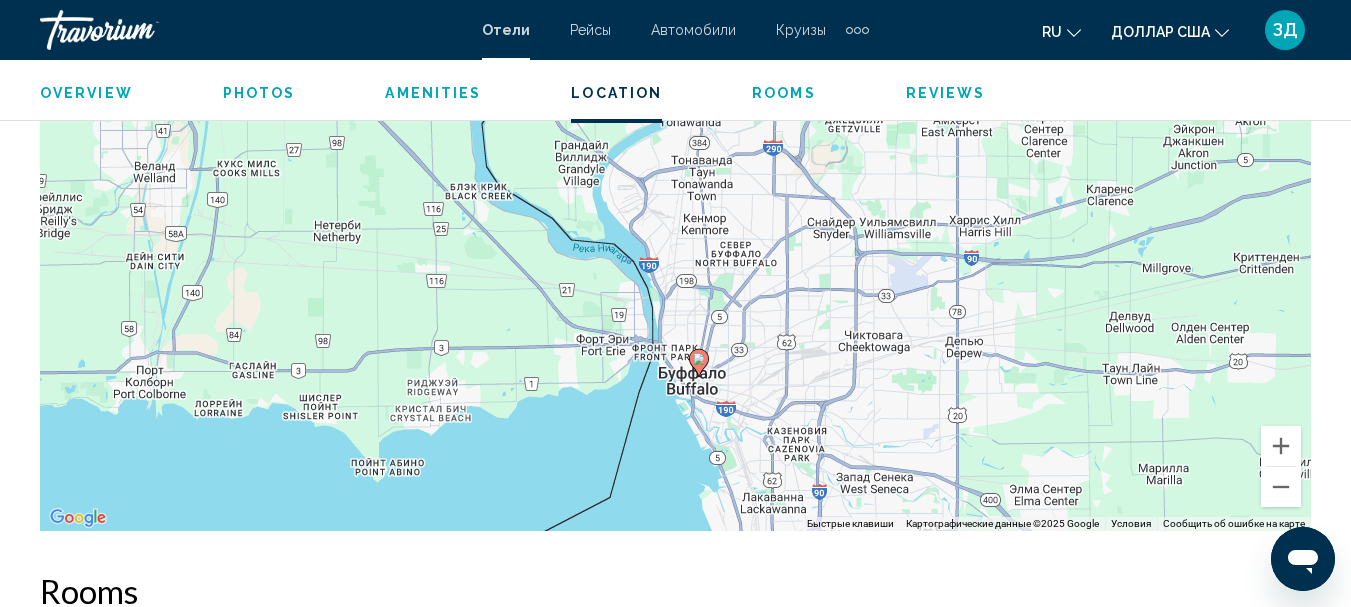 drag, startPoint x: 1016, startPoint y: 306, endPoint x: 1025, endPoint y: 424, distance: 118.34272 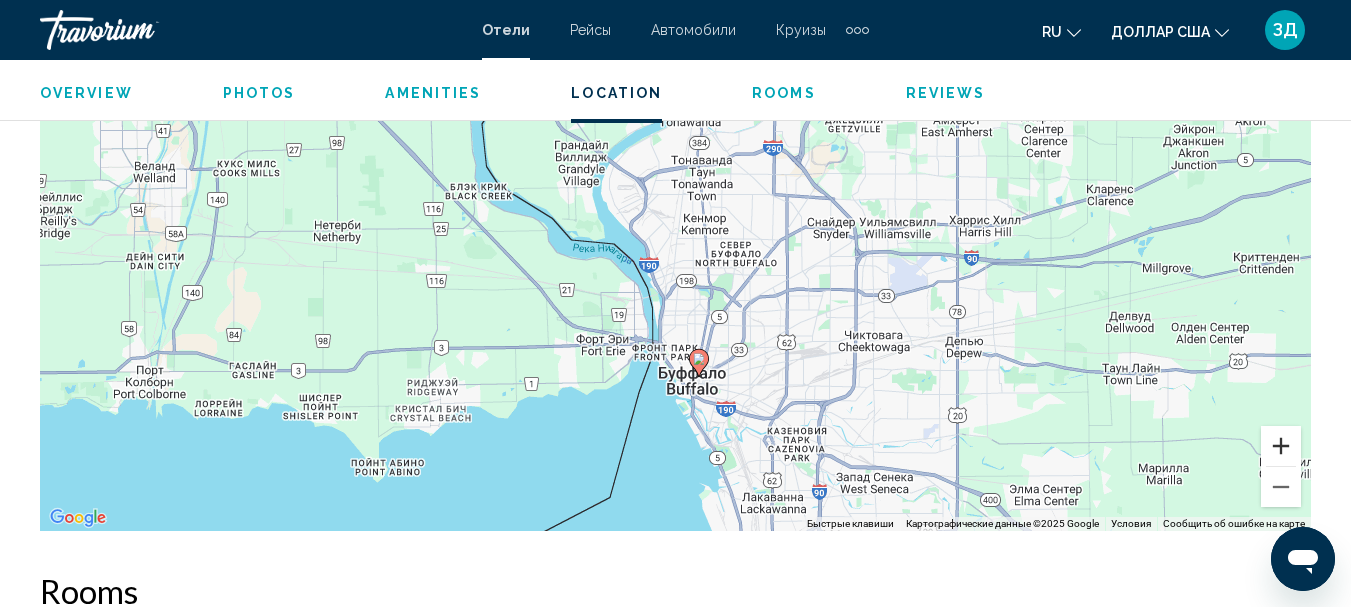 click at bounding box center [1281, 446] 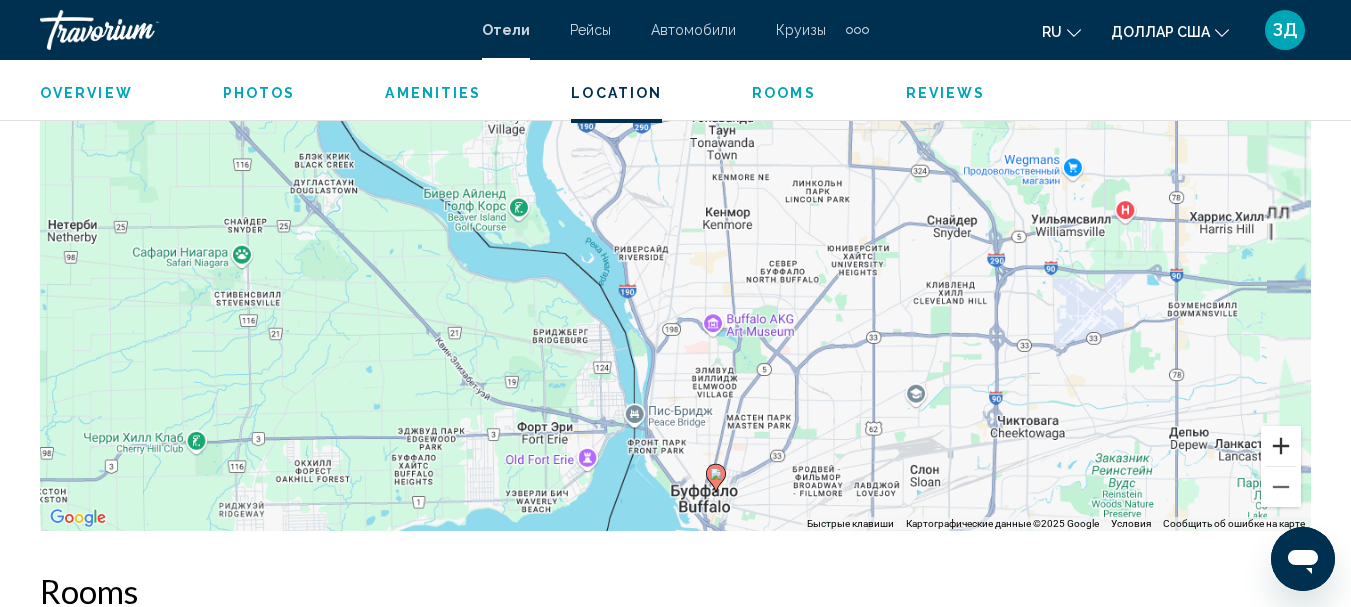 click at bounding box center (1281, 446) 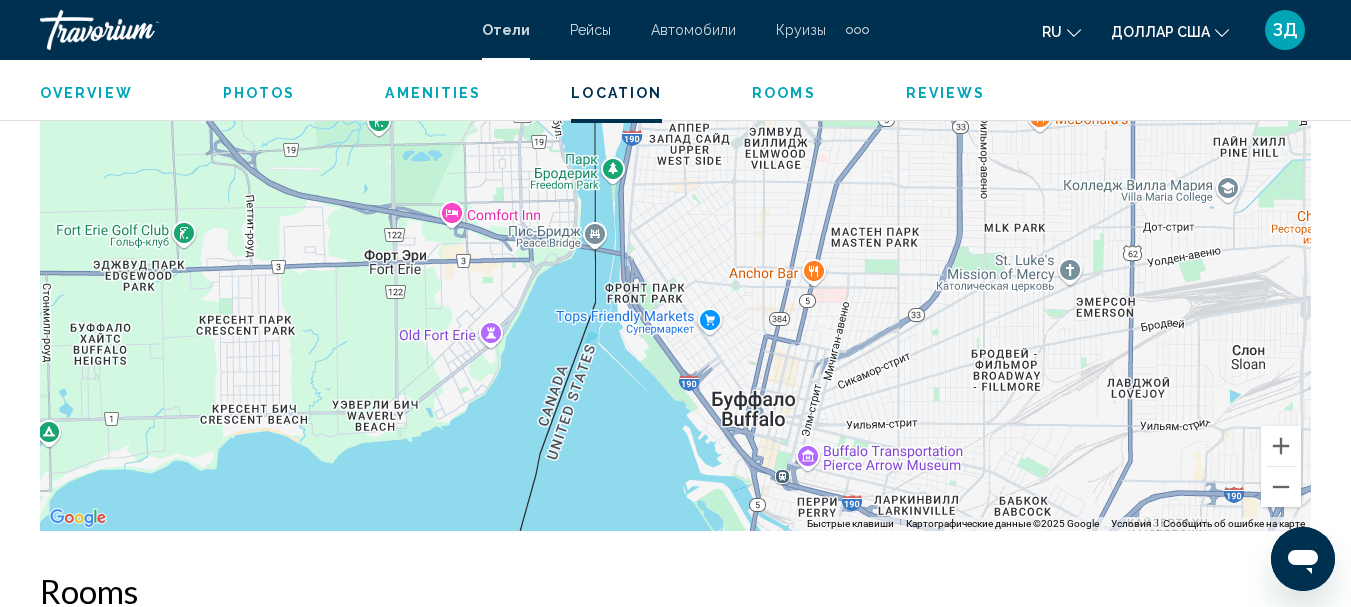 drag, startPoint x: 1039, startPoint y: 470, endPoint x: 1051, endPoint y: 45, distance: 425.16937 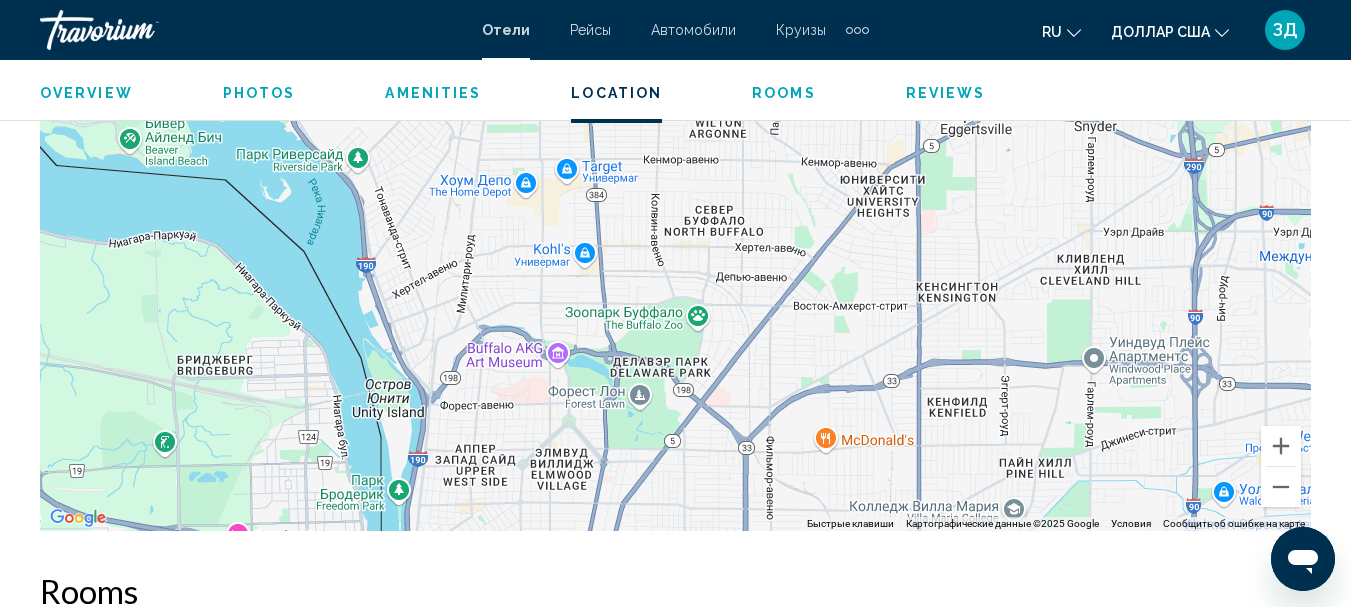 drag, startPoint x: 990, startPoint y: 325, endPoint x: 771, endPoint y: 646, distance: 388.58975 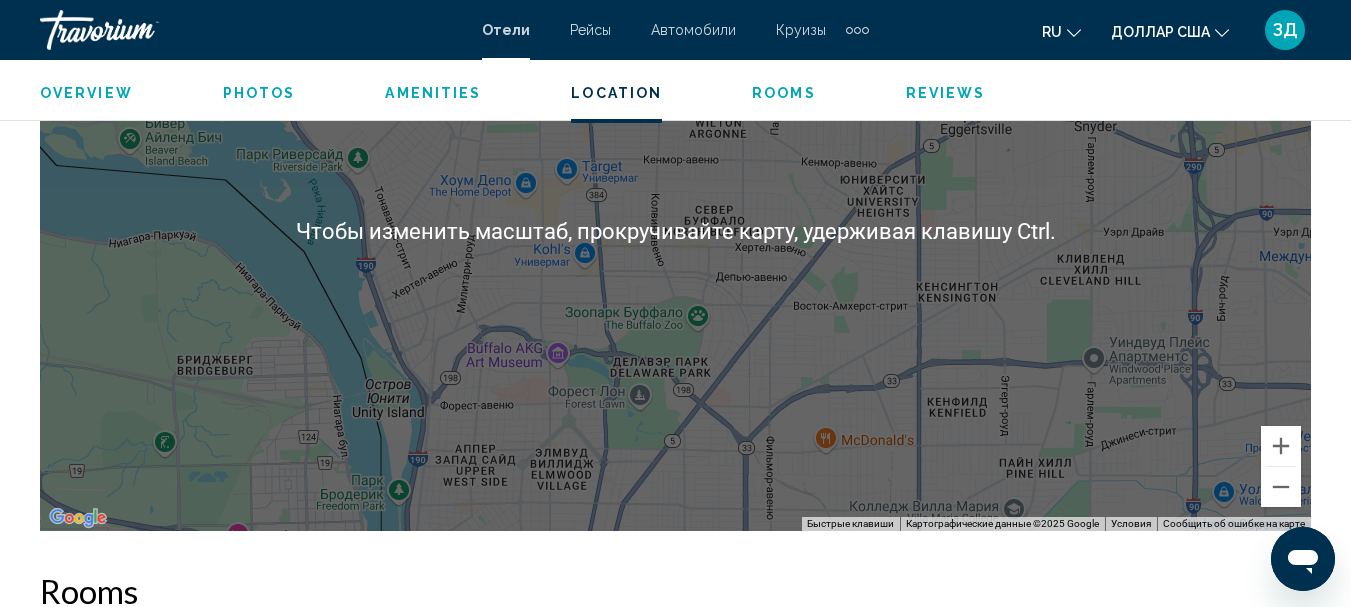 scroll, scrollTop: 2531, scrollLeft: 0, axis: vertical 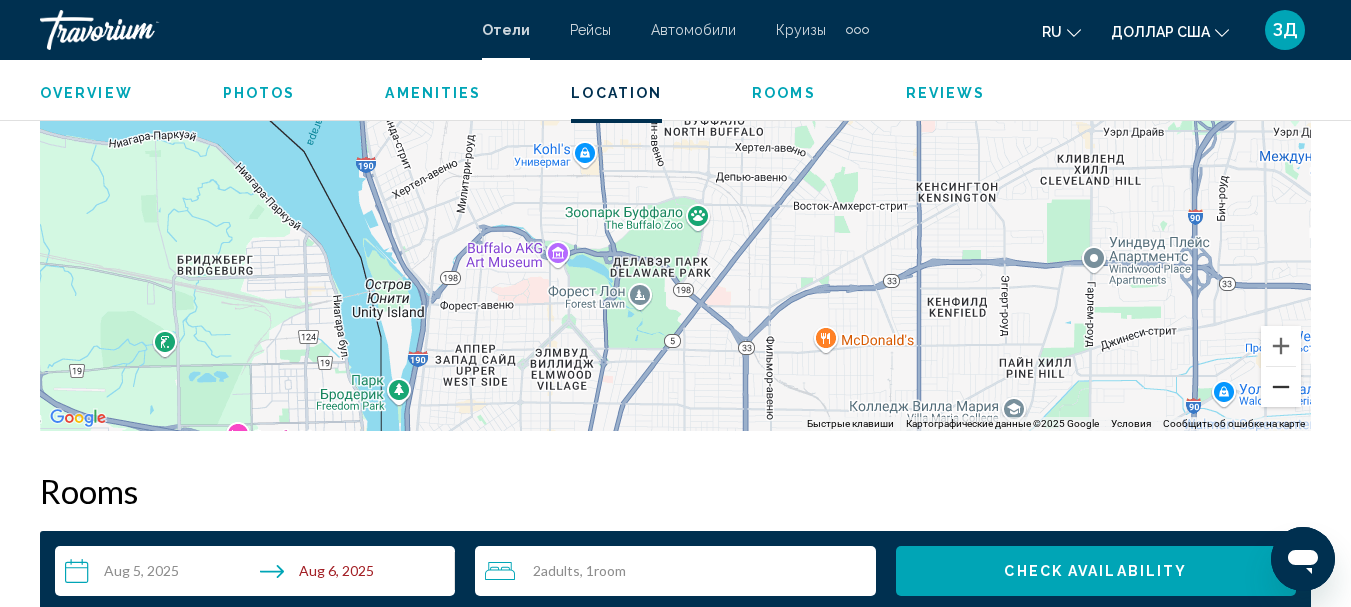 click at bounding box center [1281, 387] 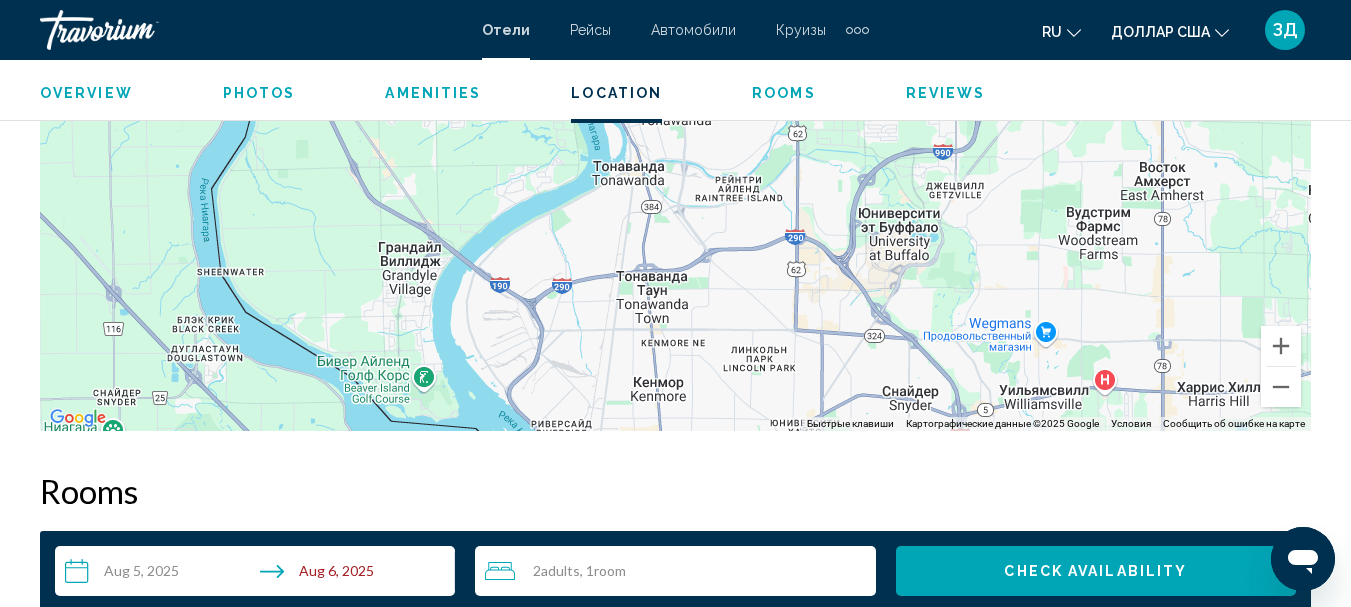 drag, startPoint x: 938, startPoint y: 248, endPoint x: 969, endPoint y: 582, distance: 335.43555 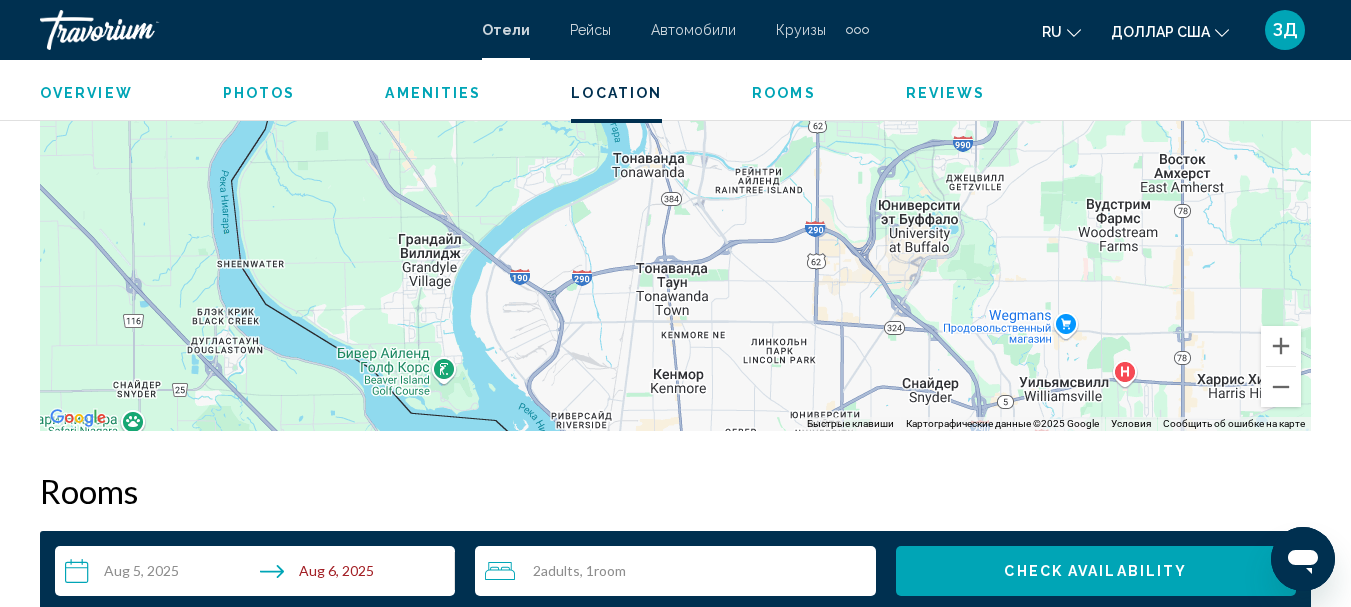 drag, startPoint x: 766, startPoint y: 204, endPoint x: 786, endPoint y: 206, distance: 20.09975 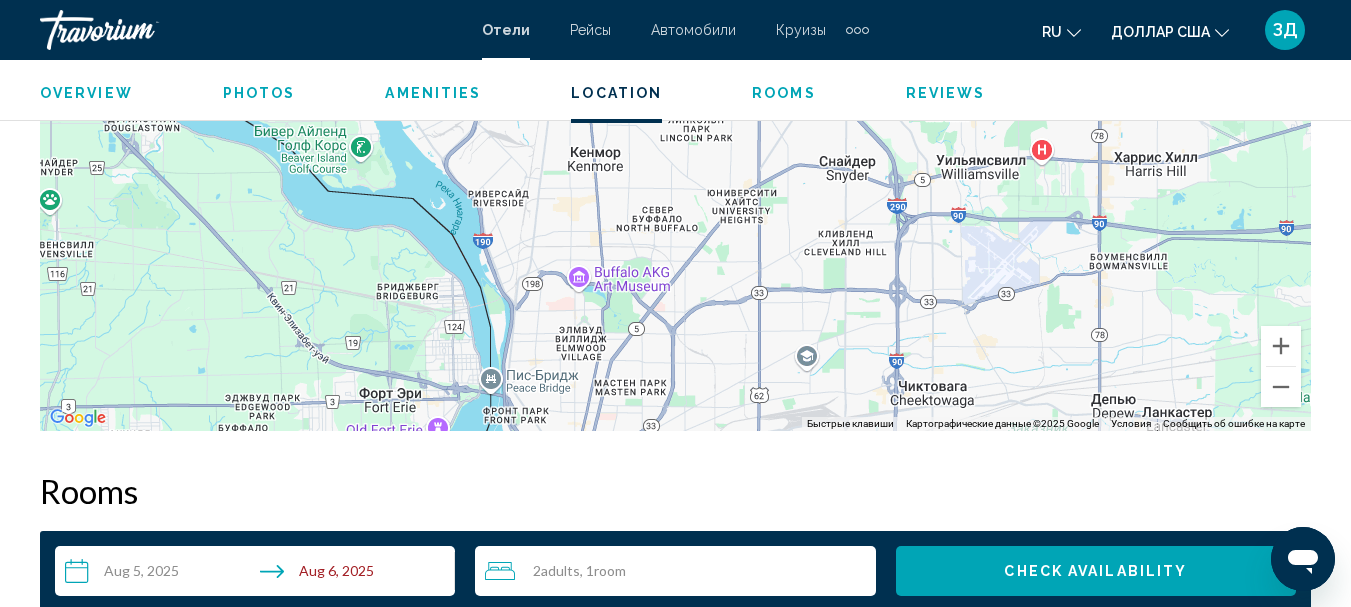 drag, startPoint x: 795, startPoint y: 363, endPoint x: 711, endPoint y: 128, distance: 249.56161 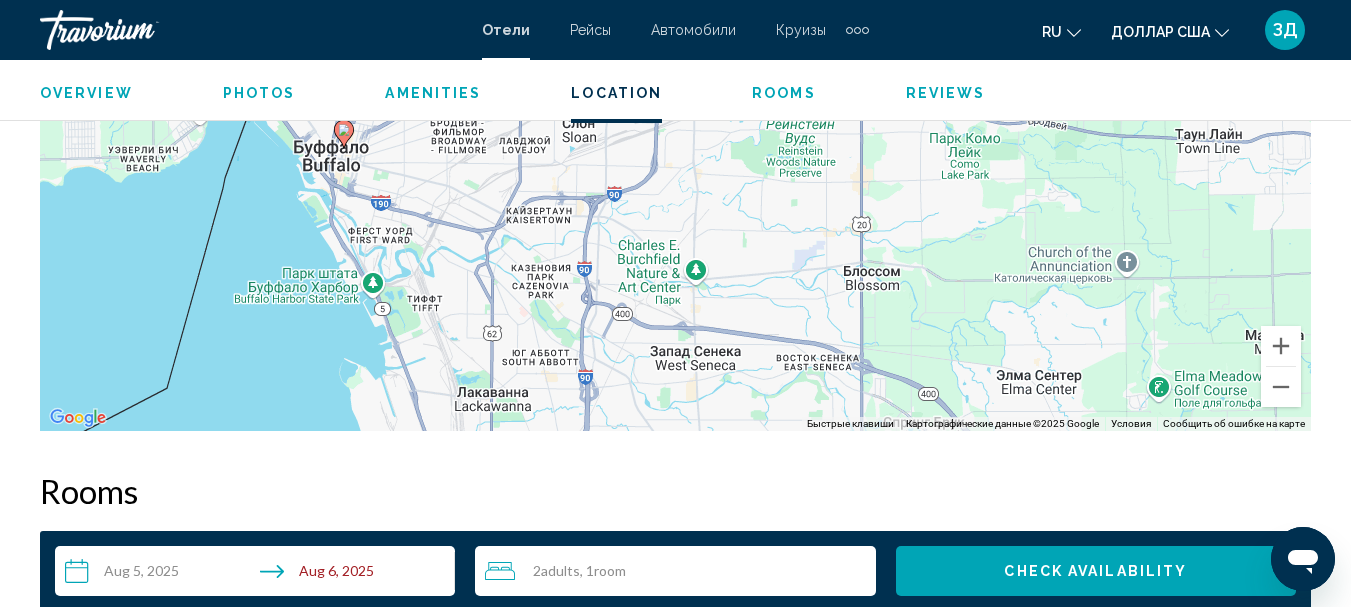 drag, startPoint x: 826, startPoint y: 393, endPoint x: 591, endPoint y: 86, distance: 386.61868 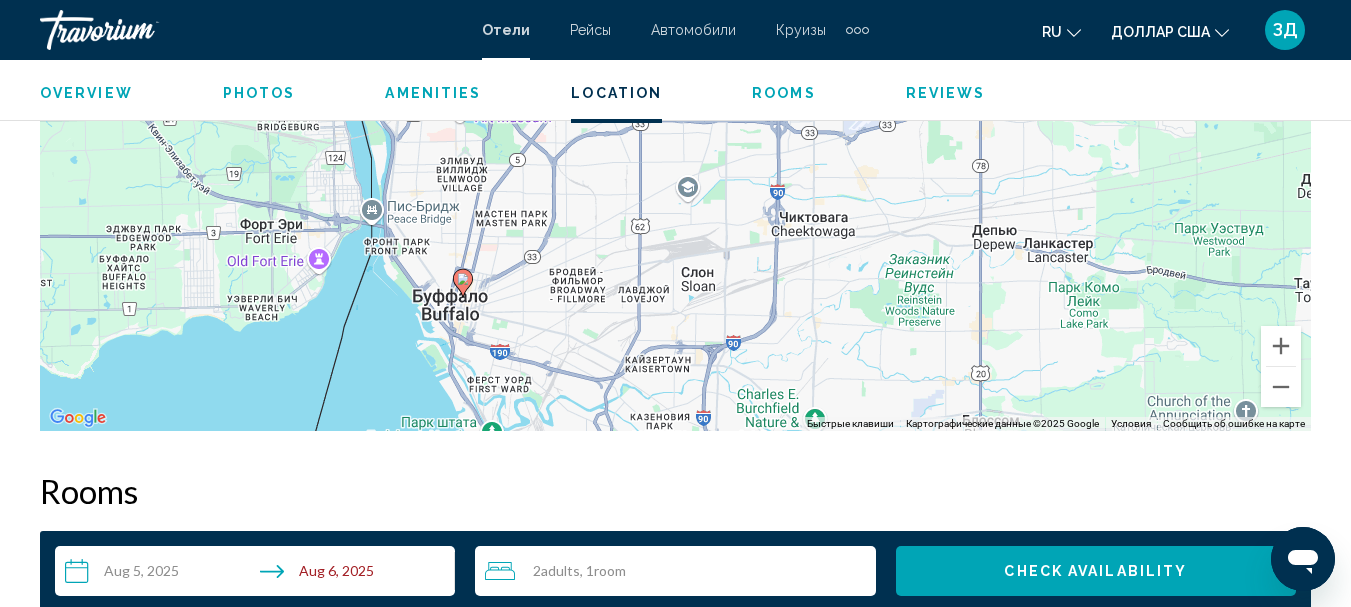 drag, startPoint x: 949, startPoint y: 370, endPoint x: 1070, endPoint y: 518, distance: 191.16747 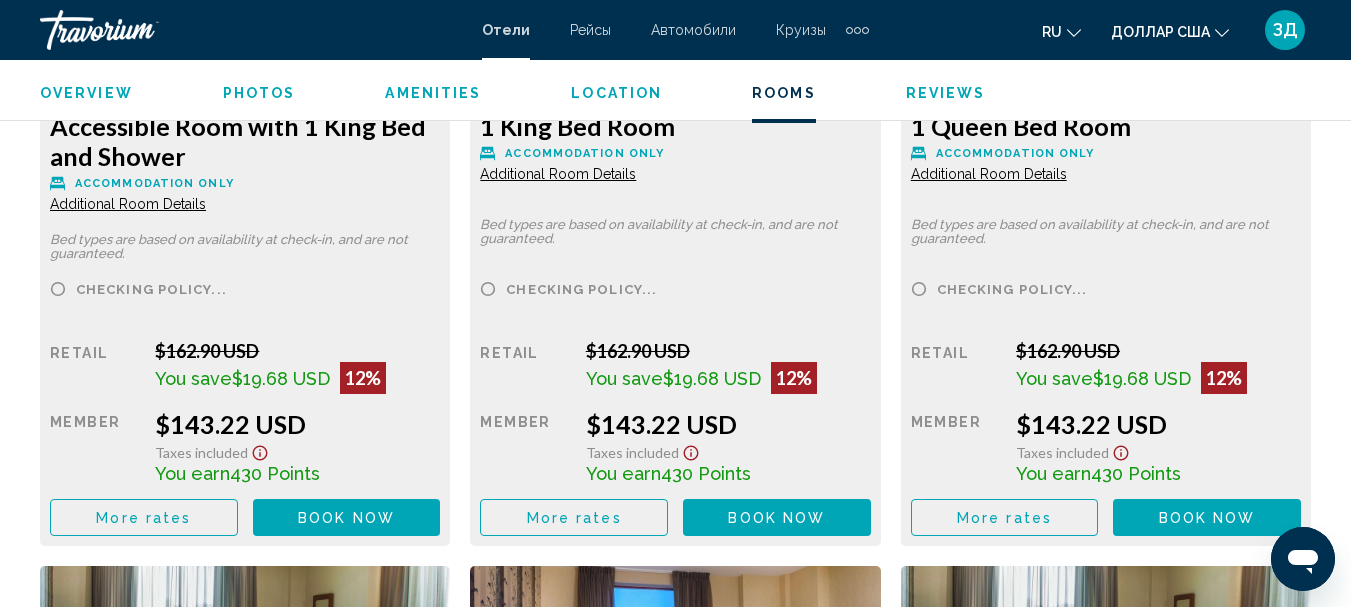 scroll, scrollTop: 3431, scrollLeft: 0, axis: vertical 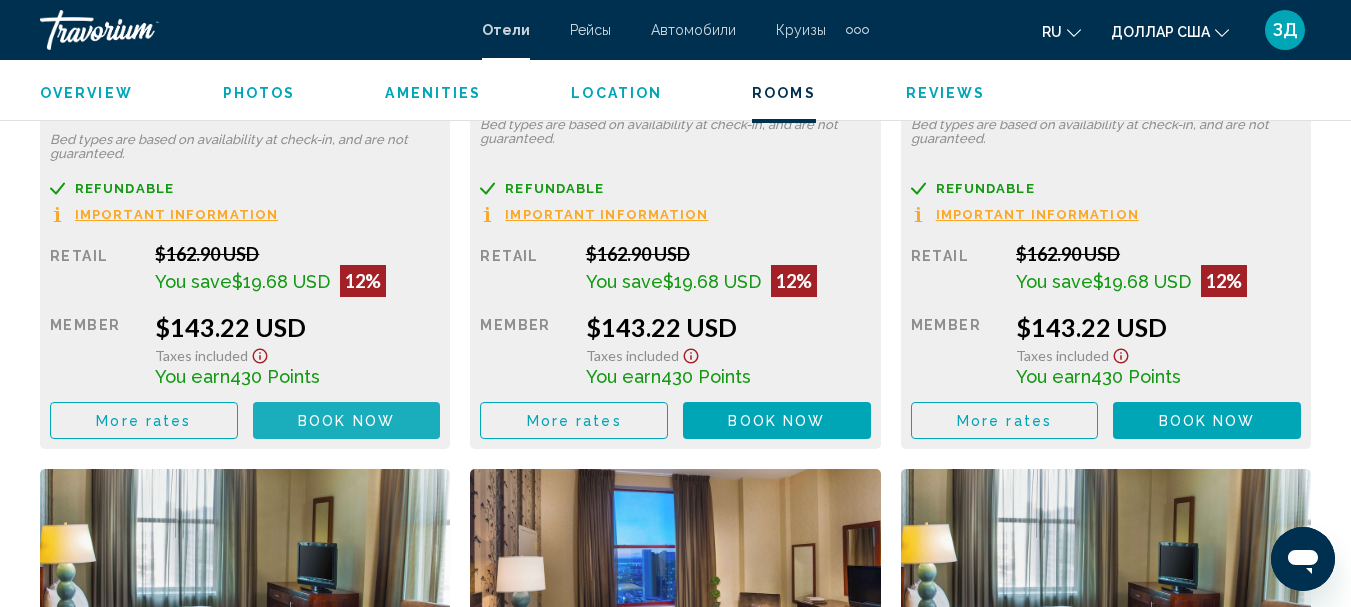 click on "Book now" at bounding box center [346, 421] 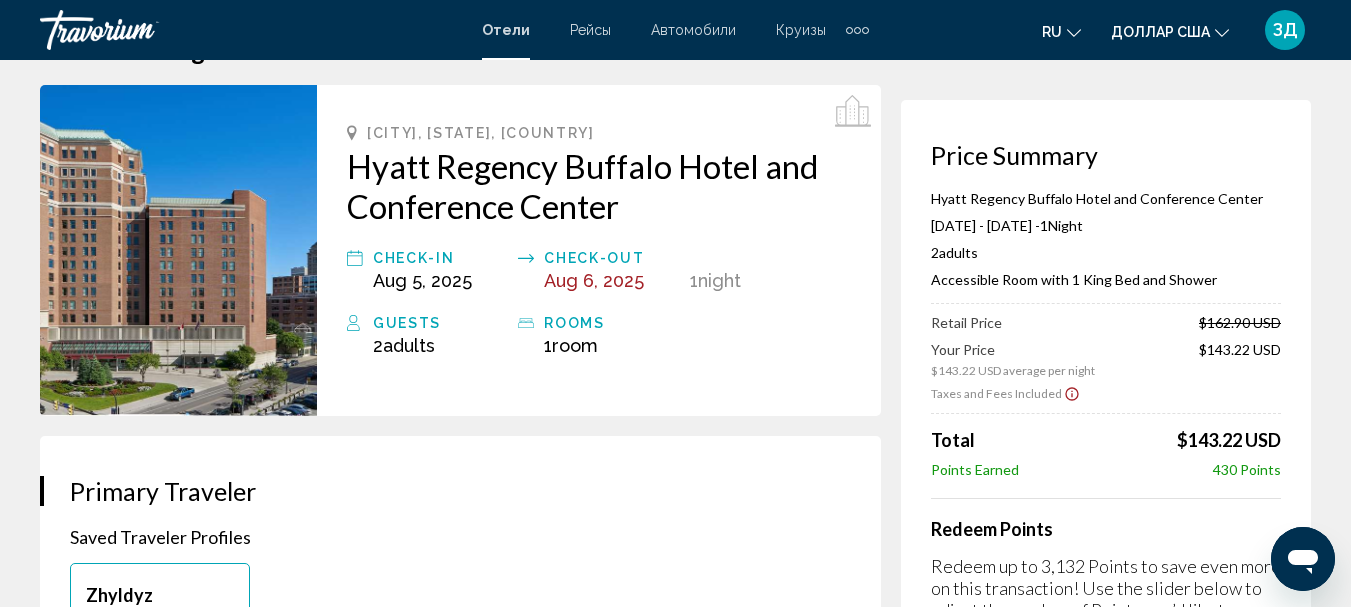 scroll, scrollTop: 100, scrollLeft: 0, axis: vertical 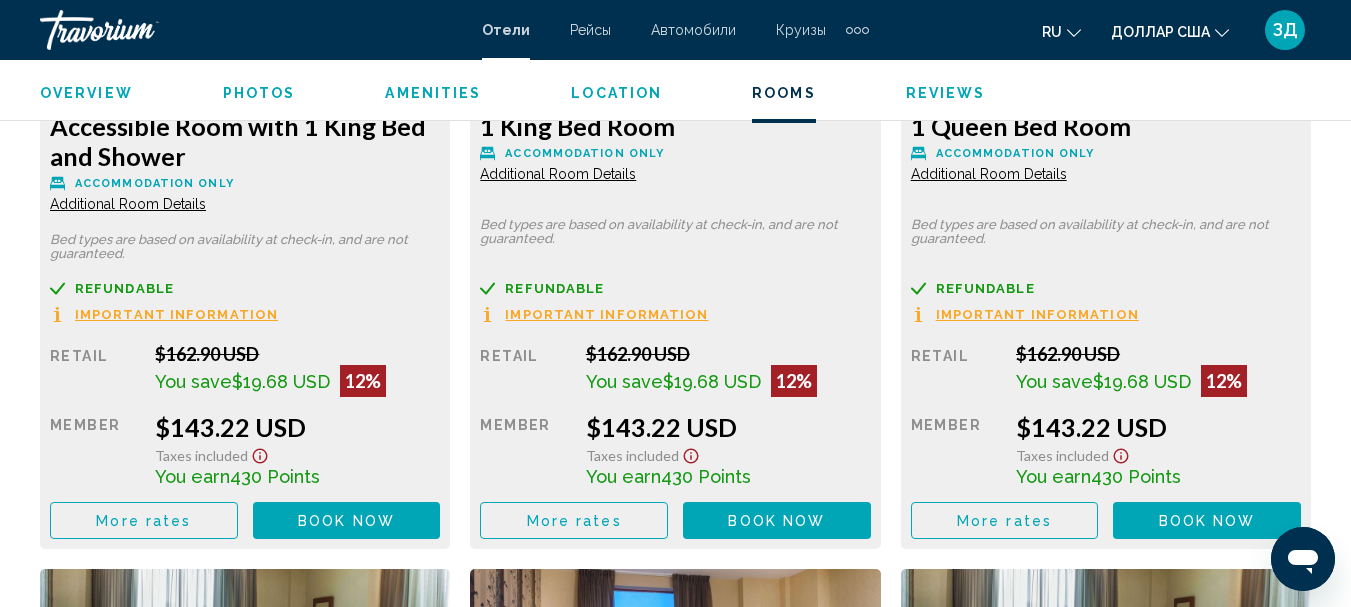 click on "Important Information" at bounding box center [176, 314] 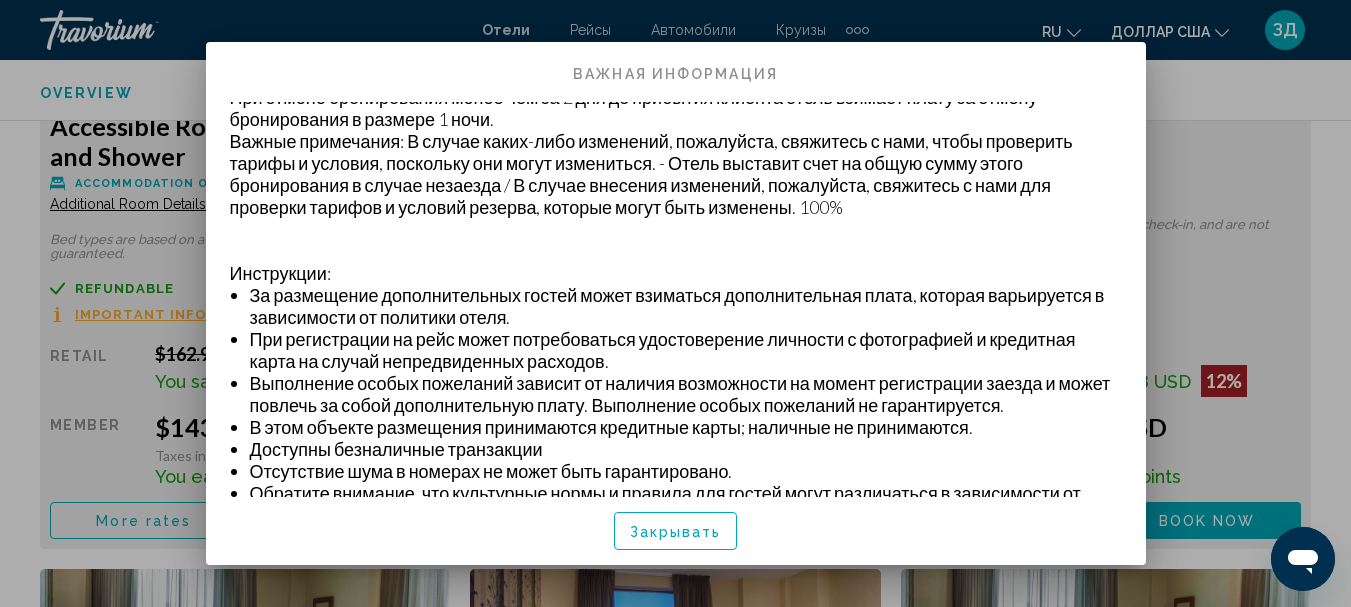 scroll, scrollTop: 0, scrollLeft: 0, axis: both 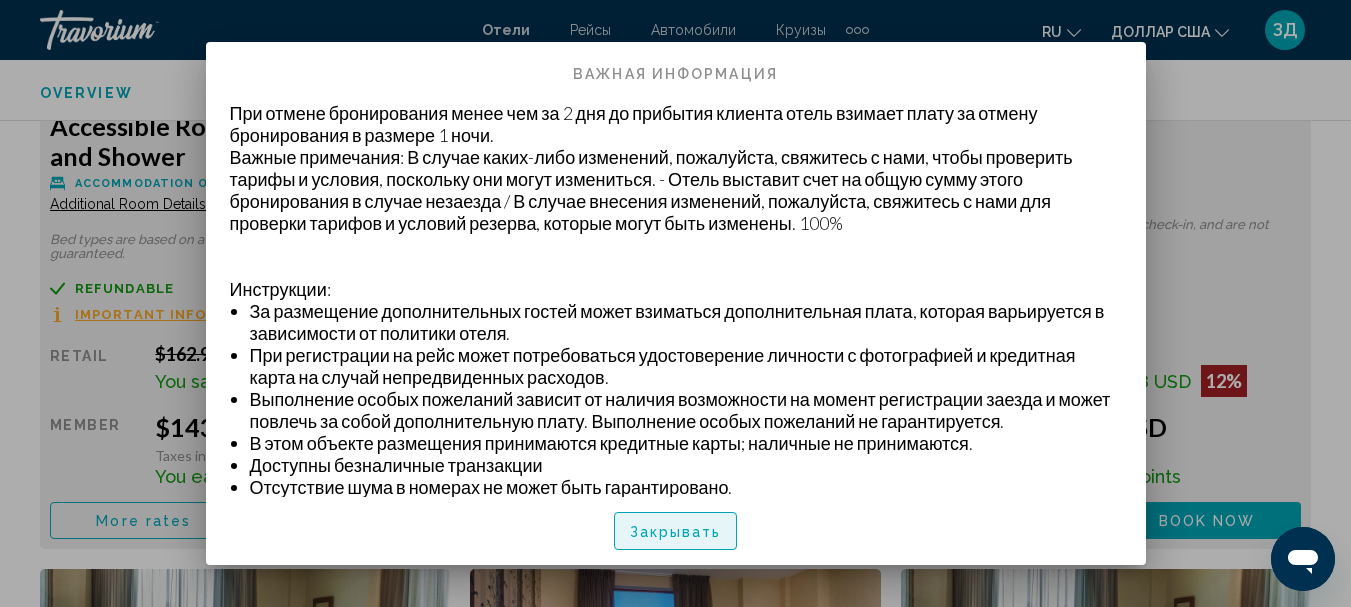 click on "Закрывать" at bounding box center (676, 532) 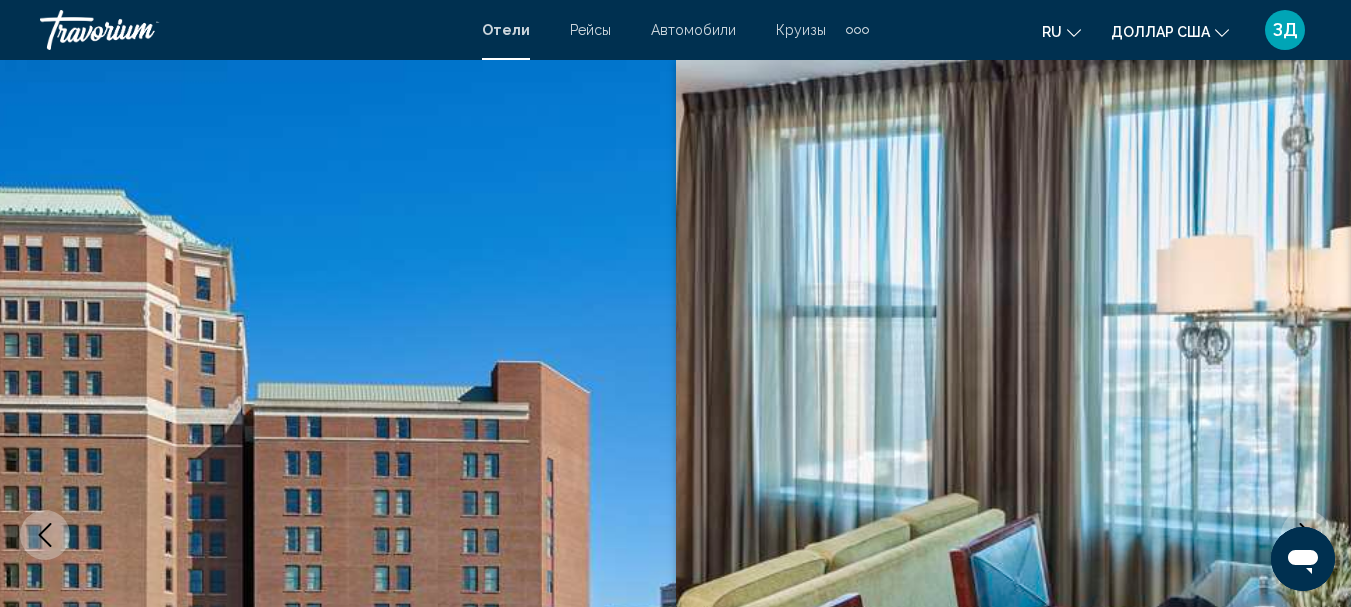 scroll, scrollTop: 3331, scrollLeft: 0, axis: vertical 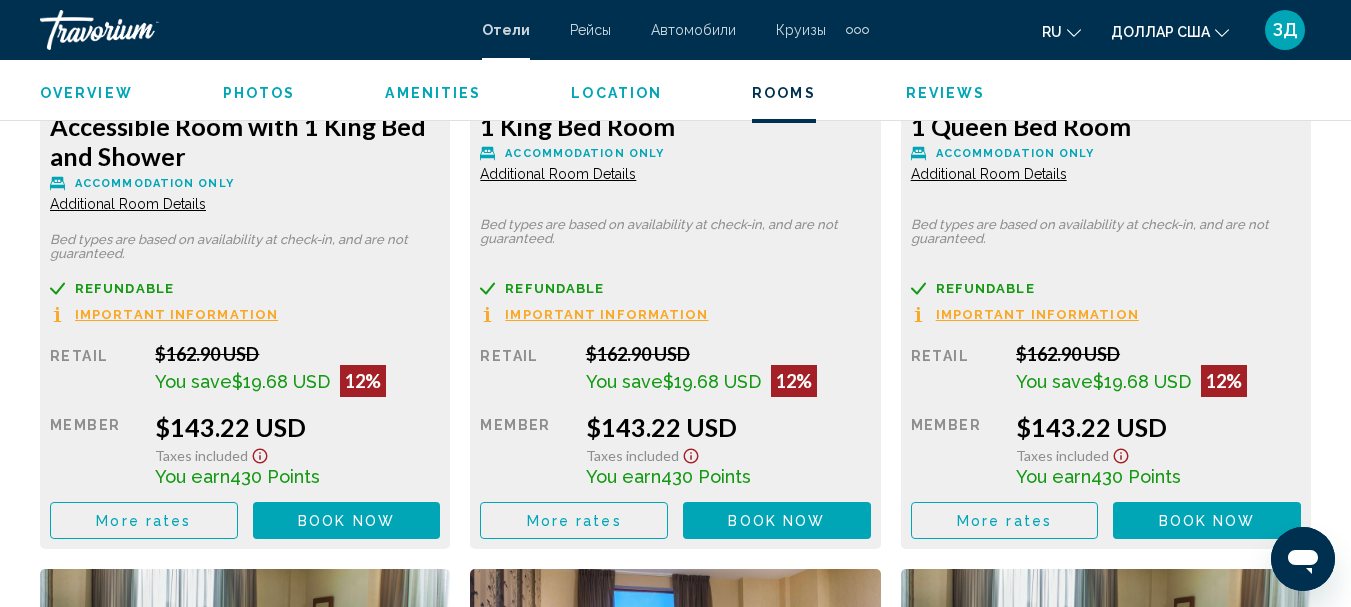click on "Additional Room Details" at bounding box center (128, 204) 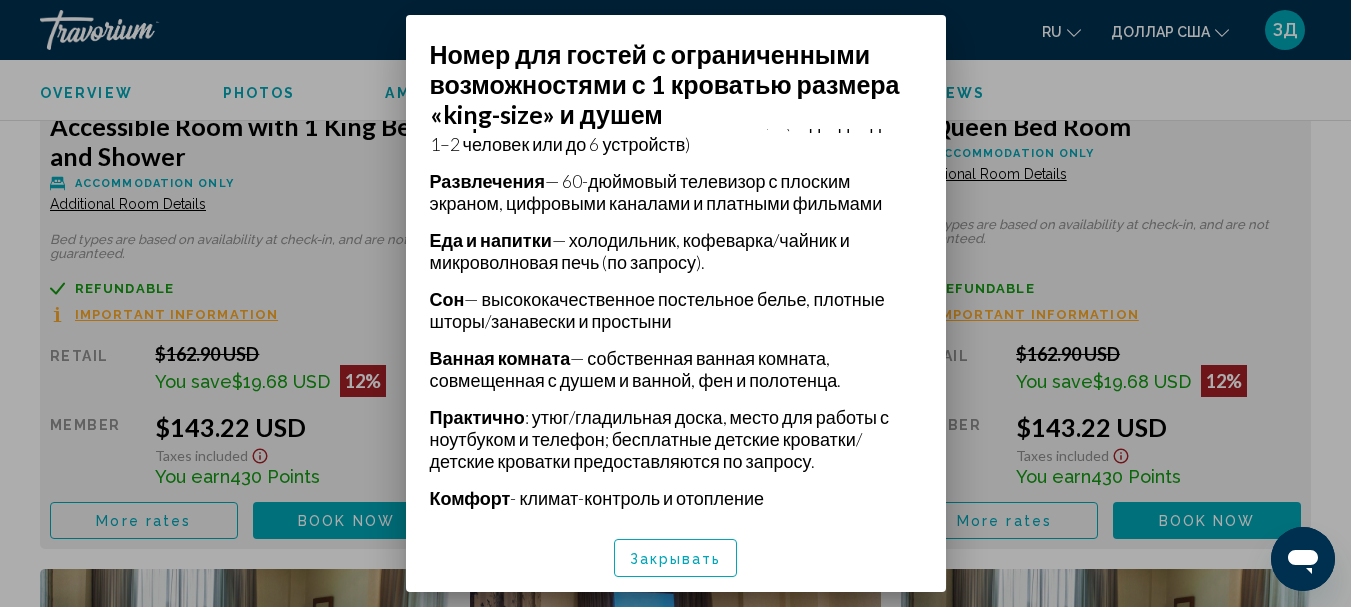 scroll, scrollTop: 660, scrollLeft: 0, axis: vertical 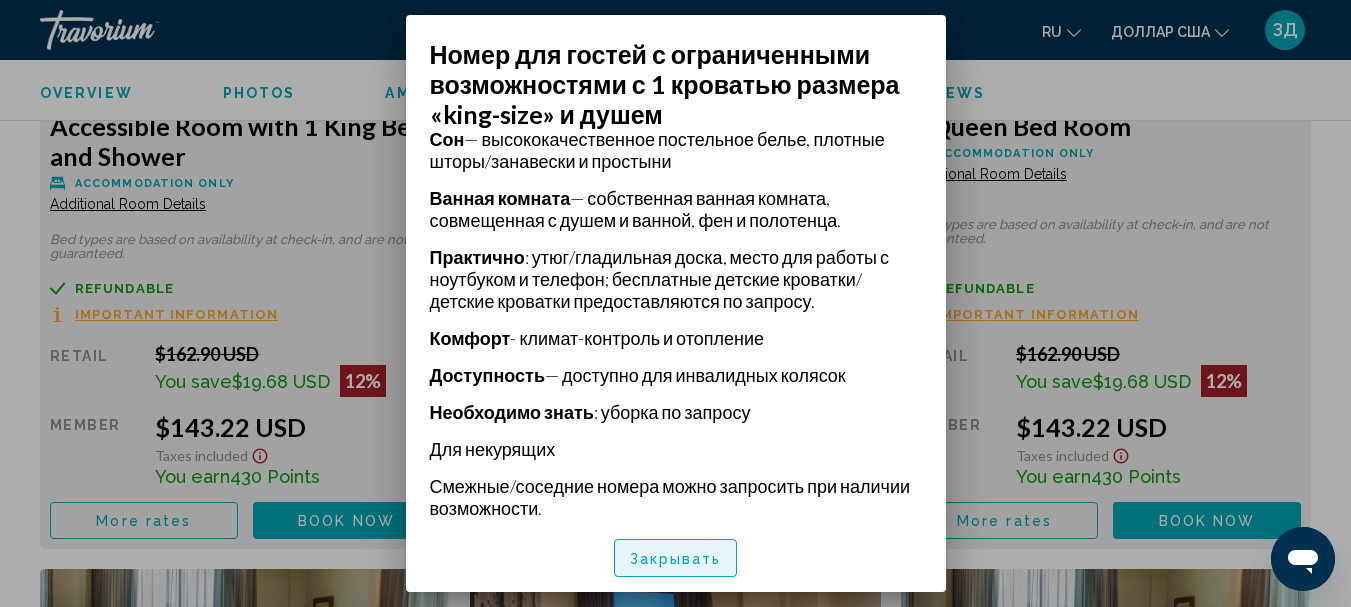 click on "Закрывать" at bounding box center [676, 559] 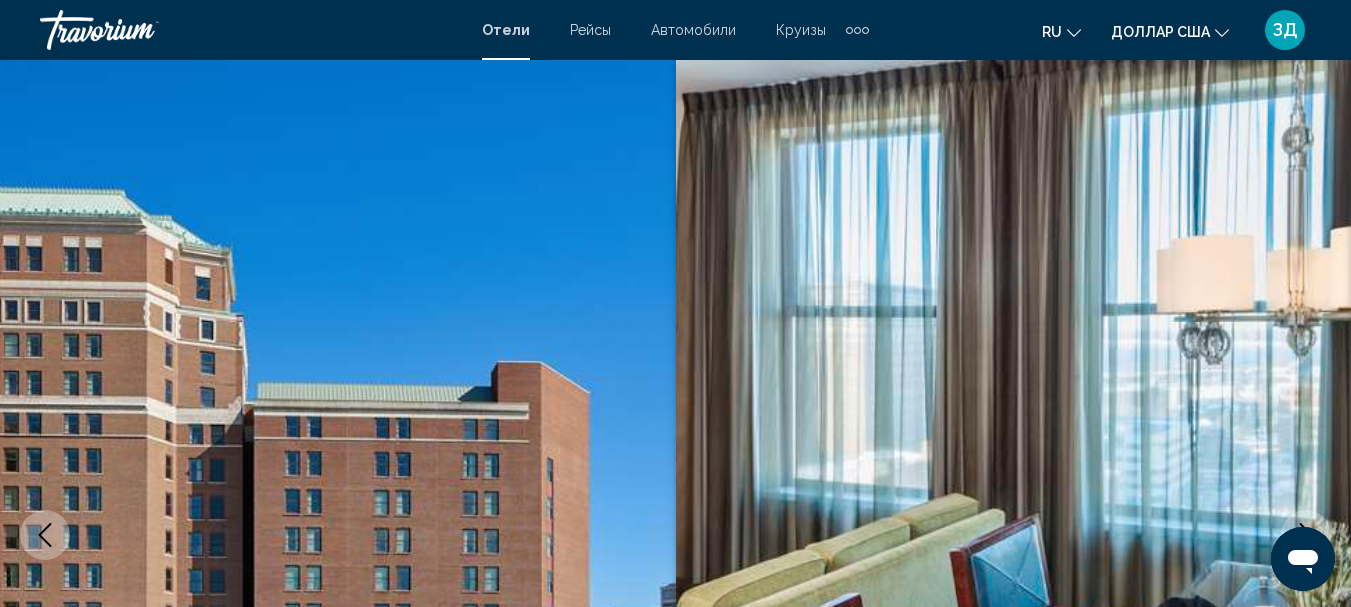 scroll, scrollTop: 3331, scrollLeft: 0, axis: vertical 